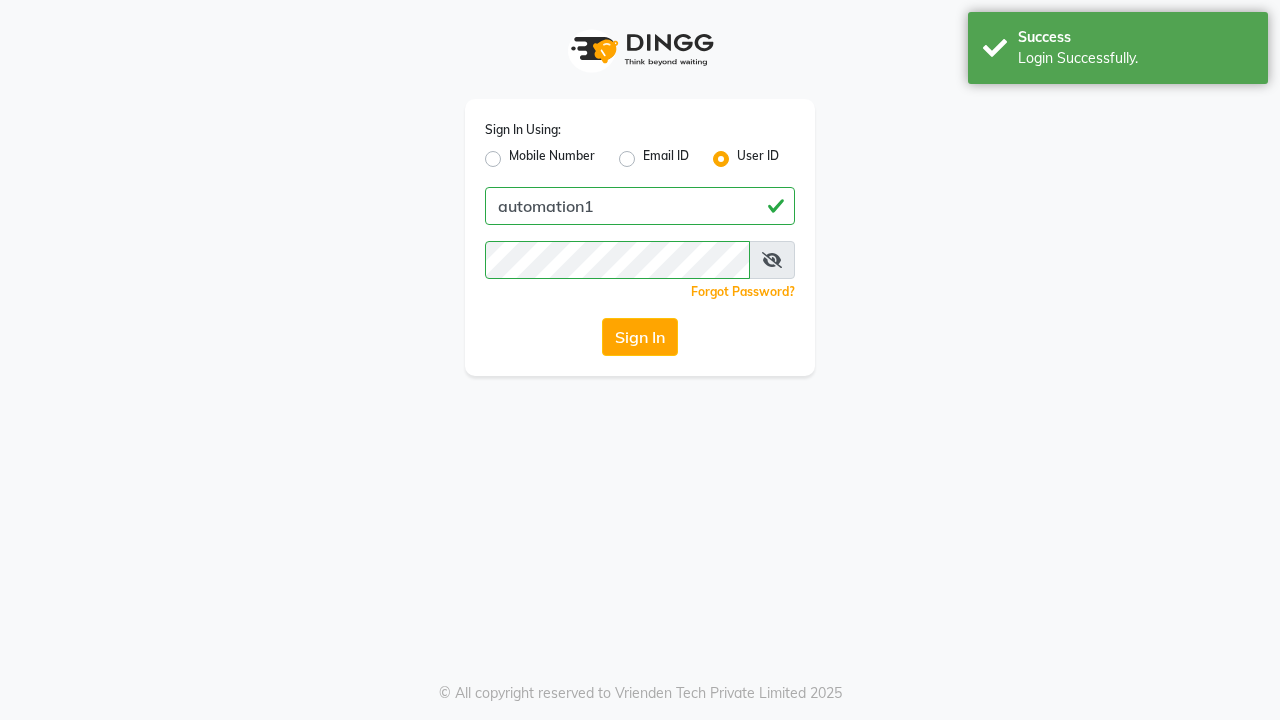 scroll, scrollTop: 0, scrollLeft: 0, axis: both 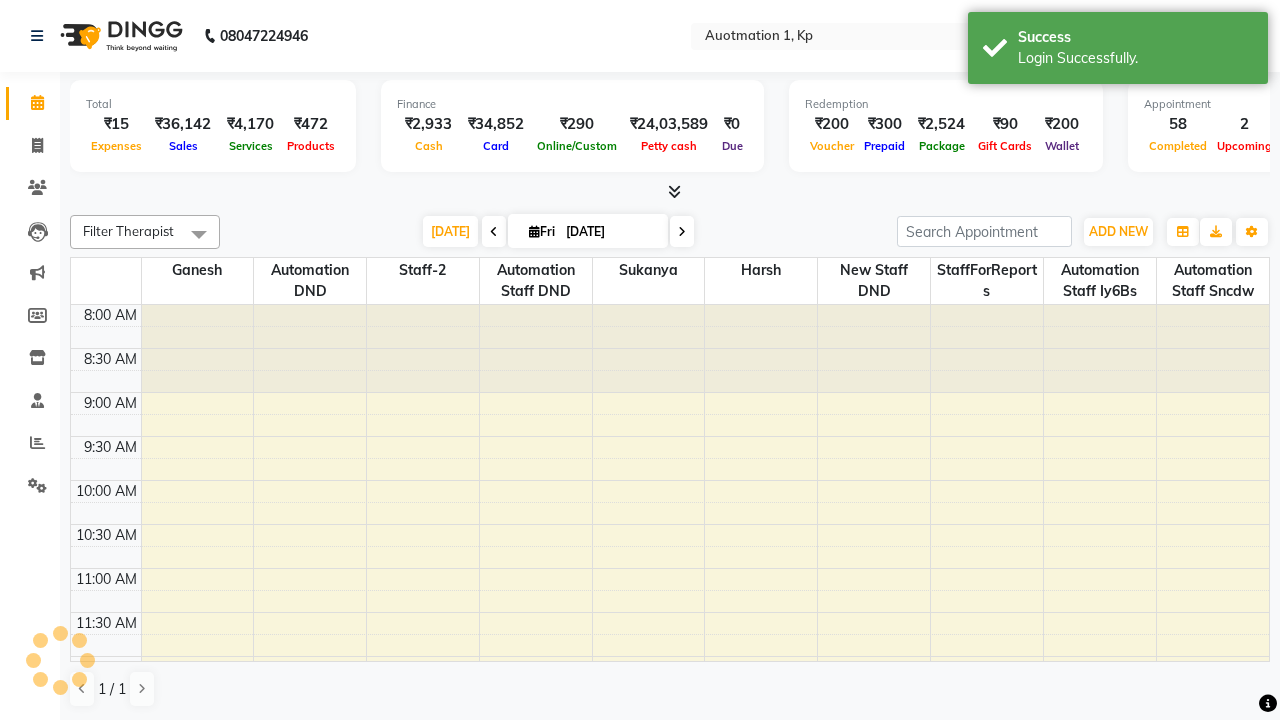 select on "en" 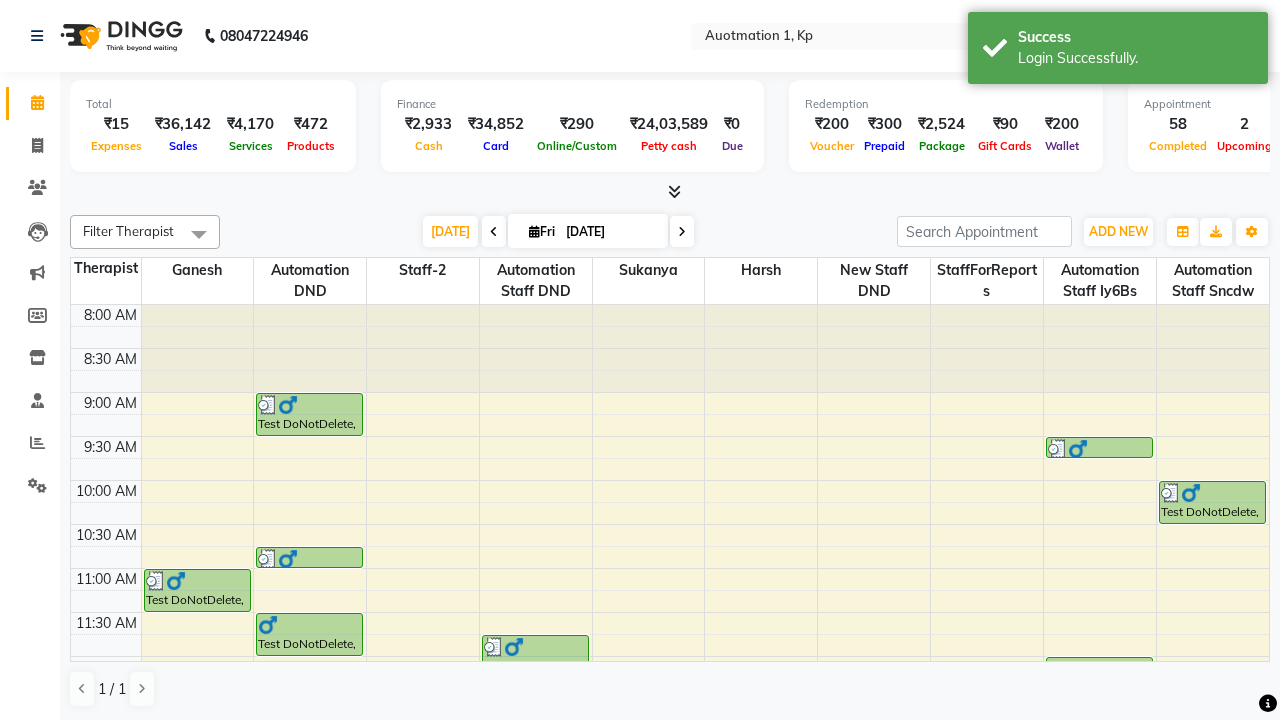 scroll, scrollTop: 0, scrollLeft: 0, axis: both 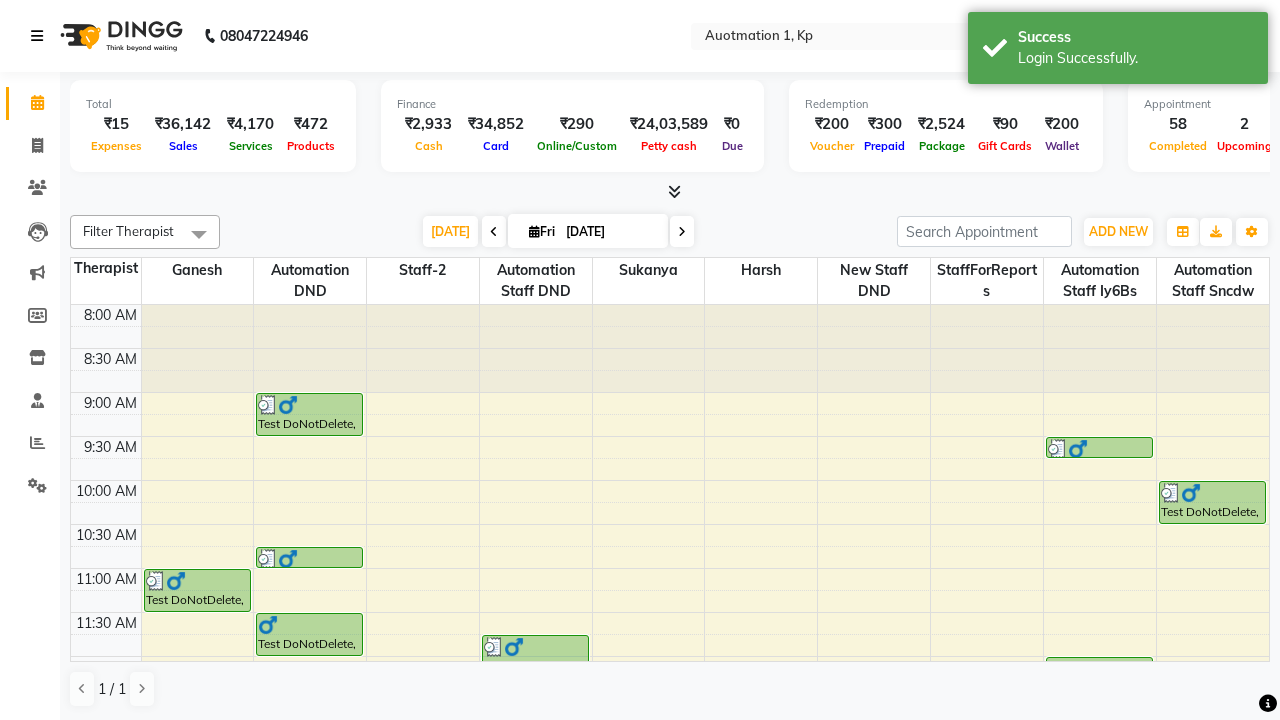 click at bounding box center (37, 36) 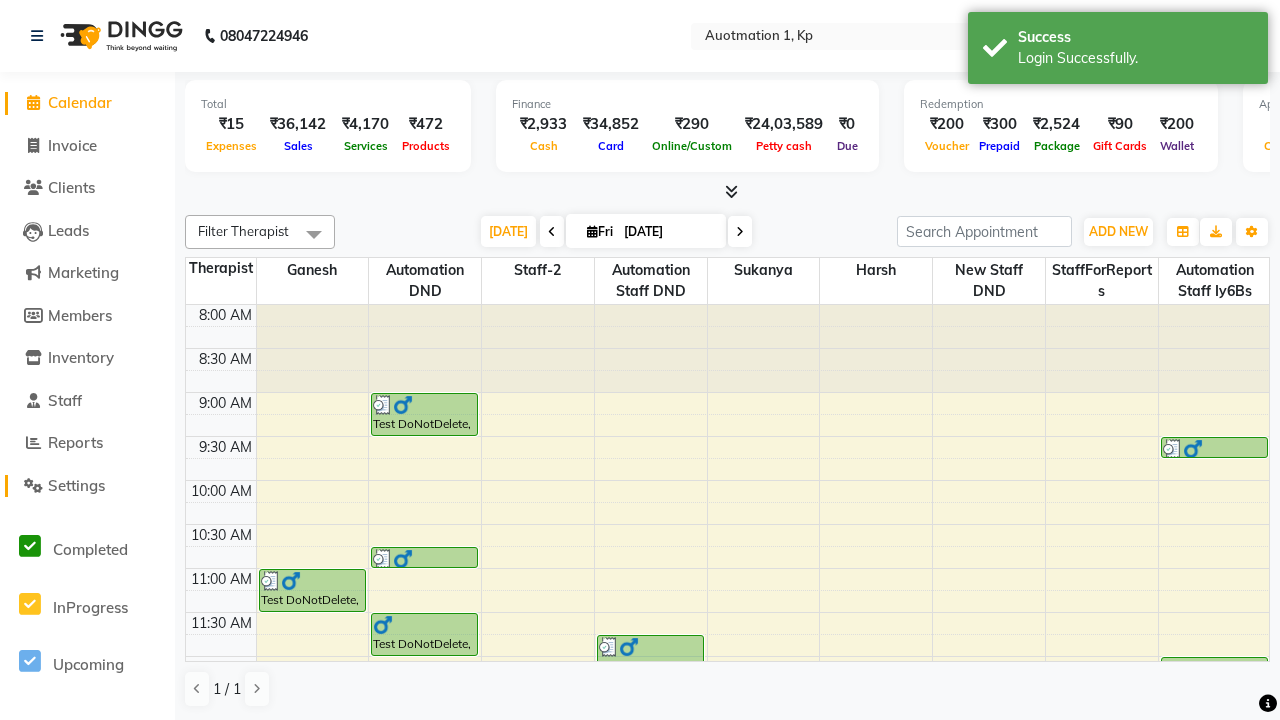click on "Settings" 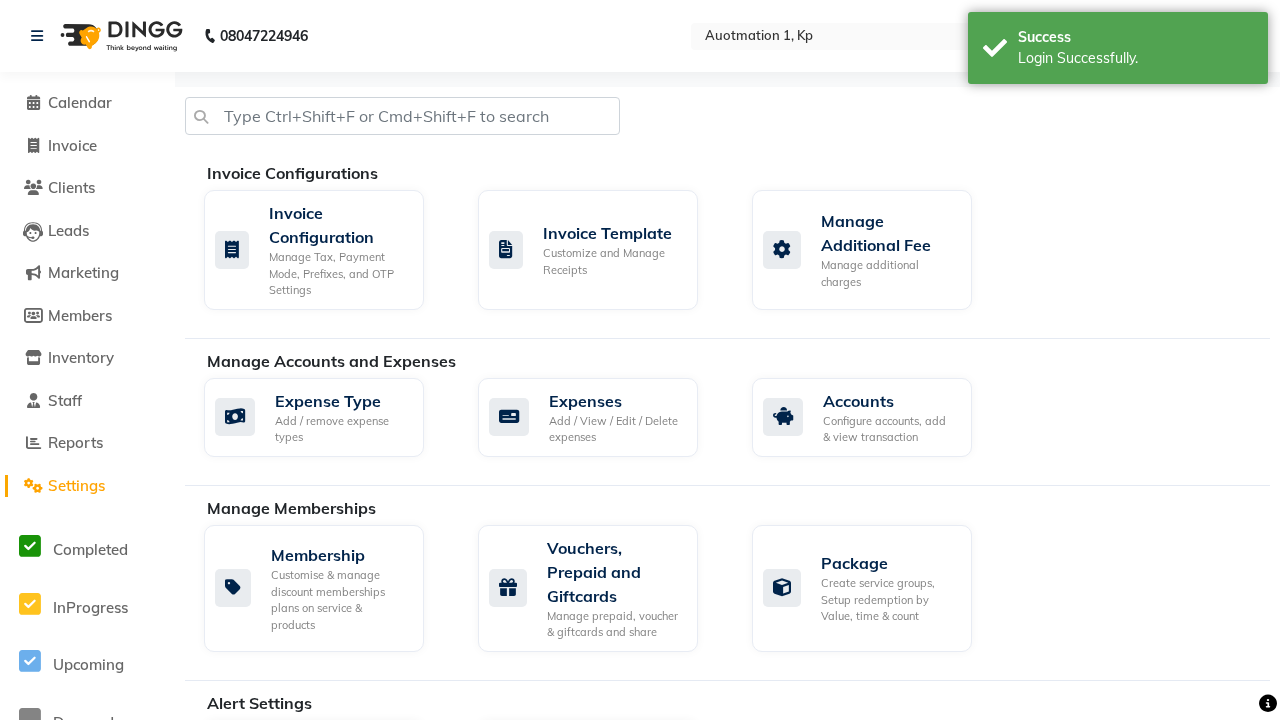 click on "Manage reset opening cash, change password." 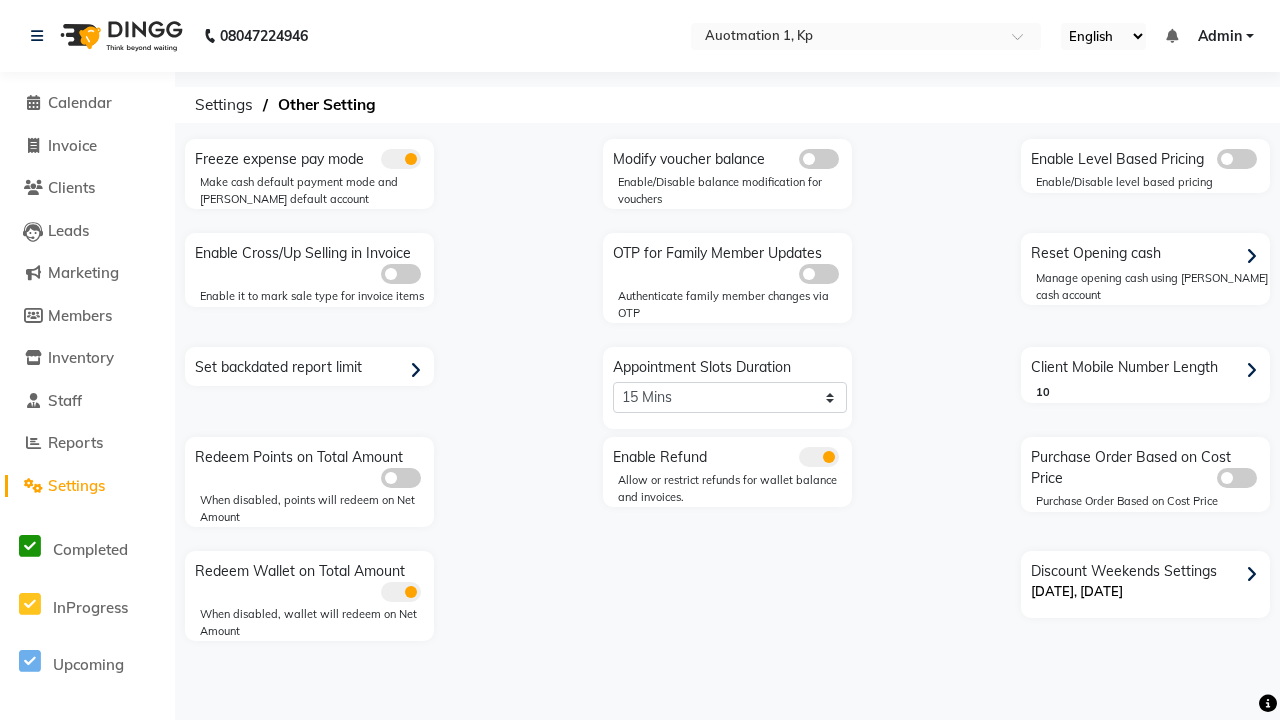 click 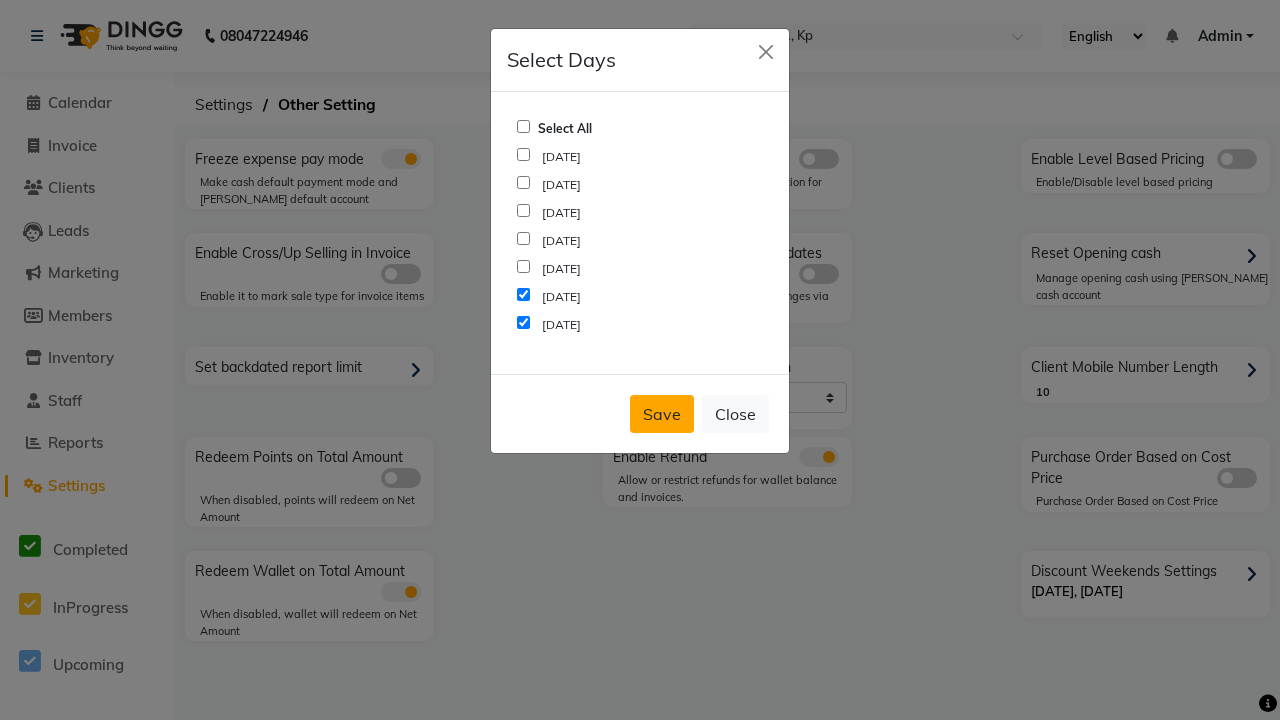 click on "Save" 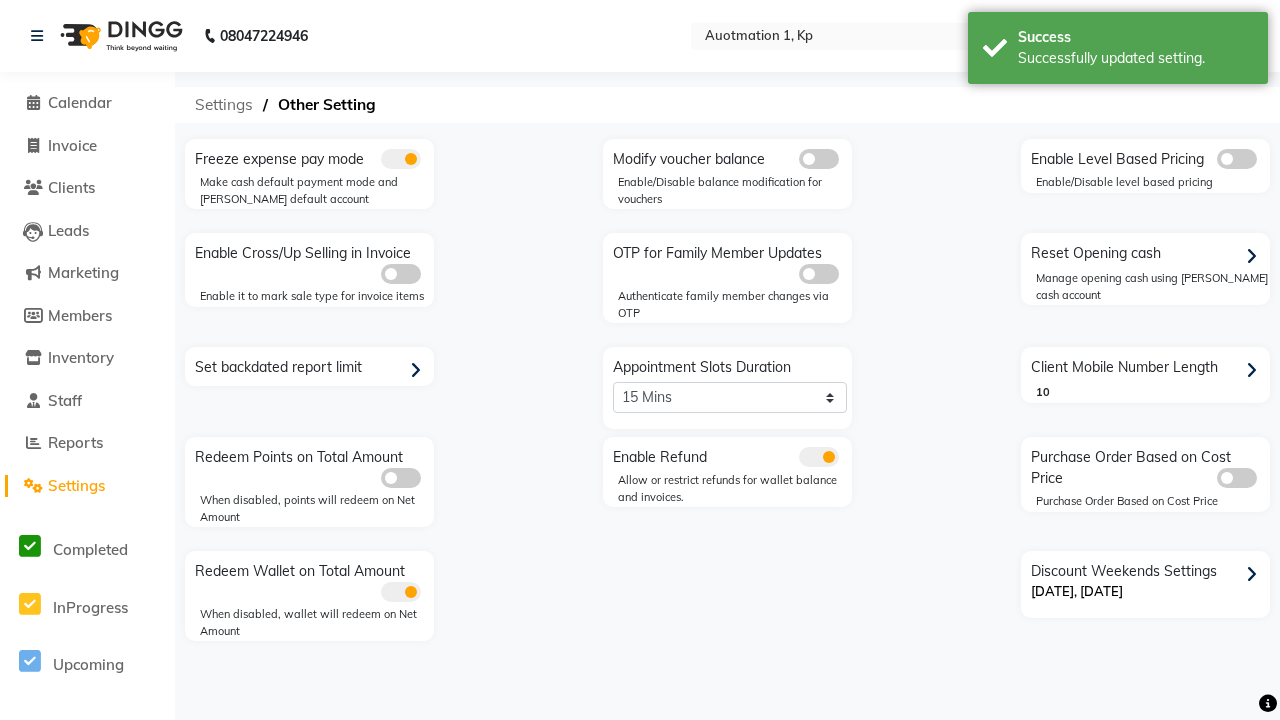 click on "Settings" 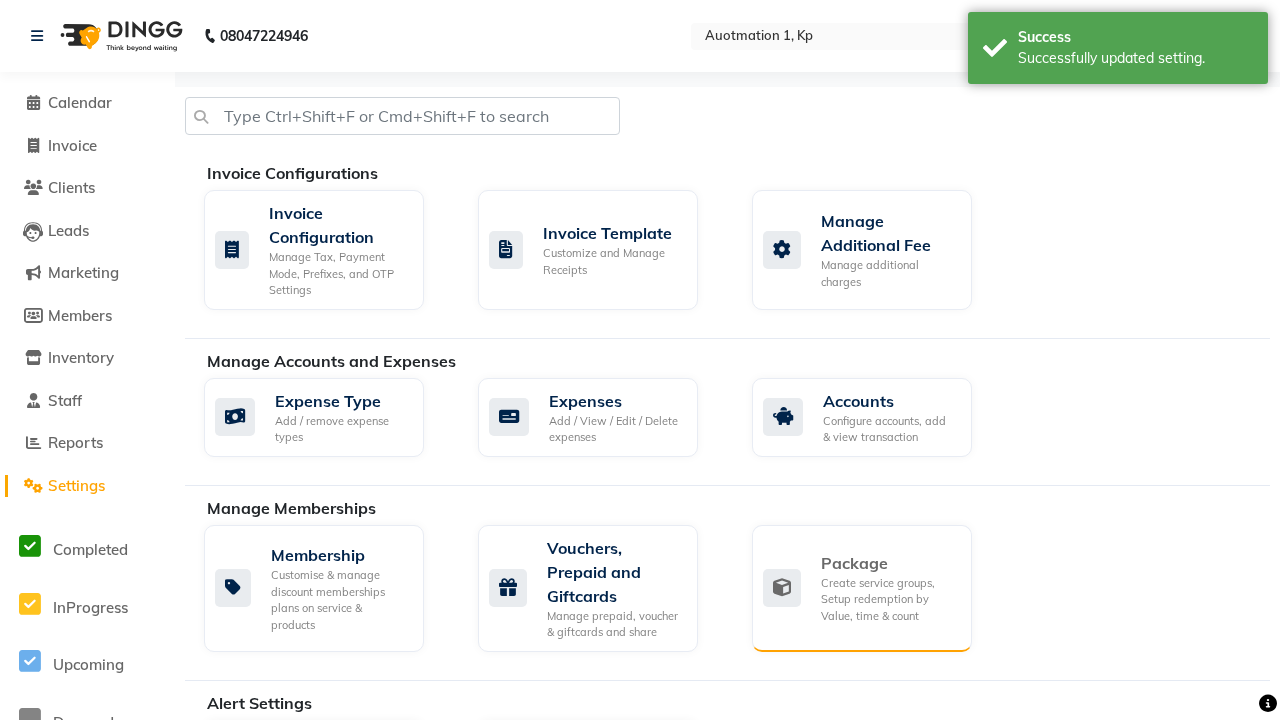 click on "Package" 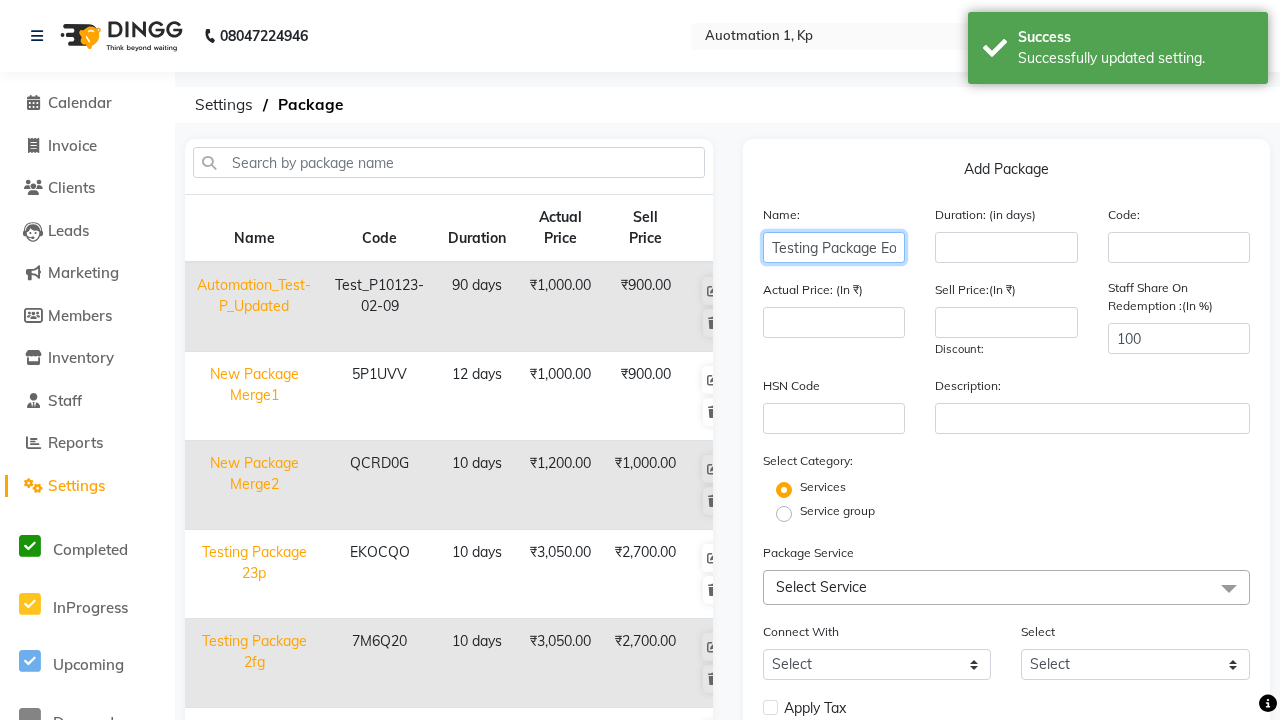 type on "Testing Package EoG" 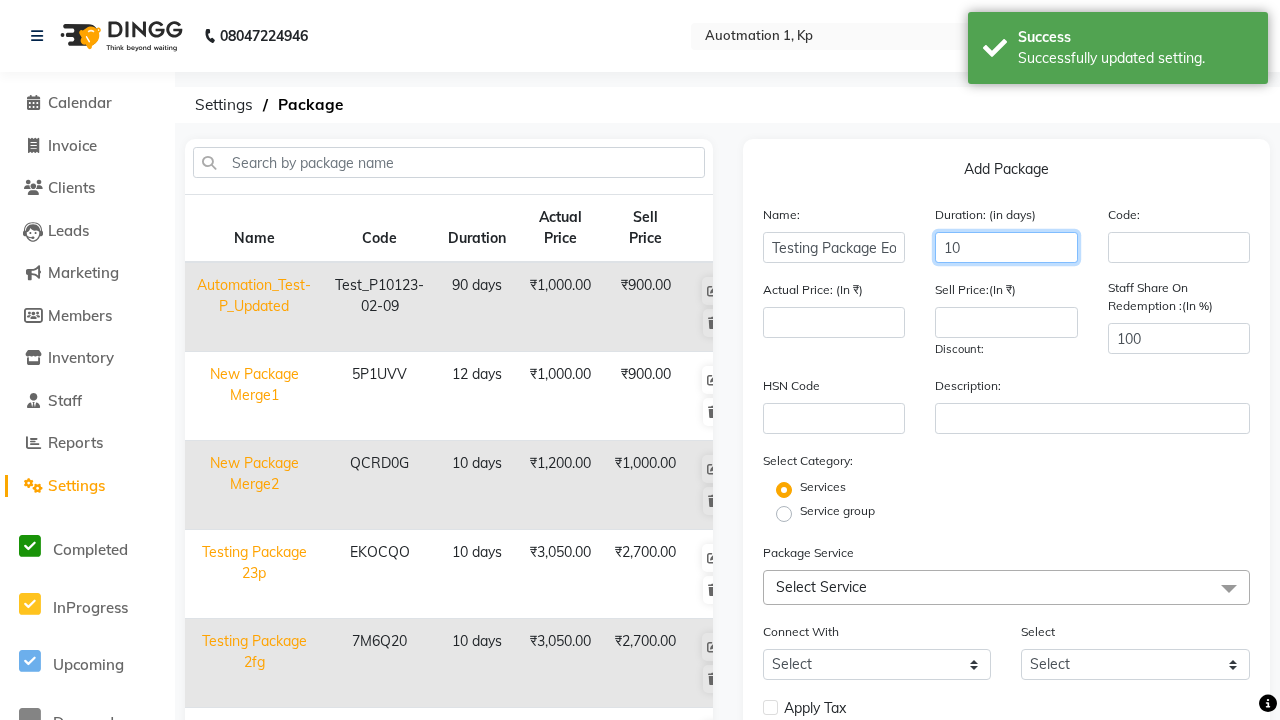 type on "10" 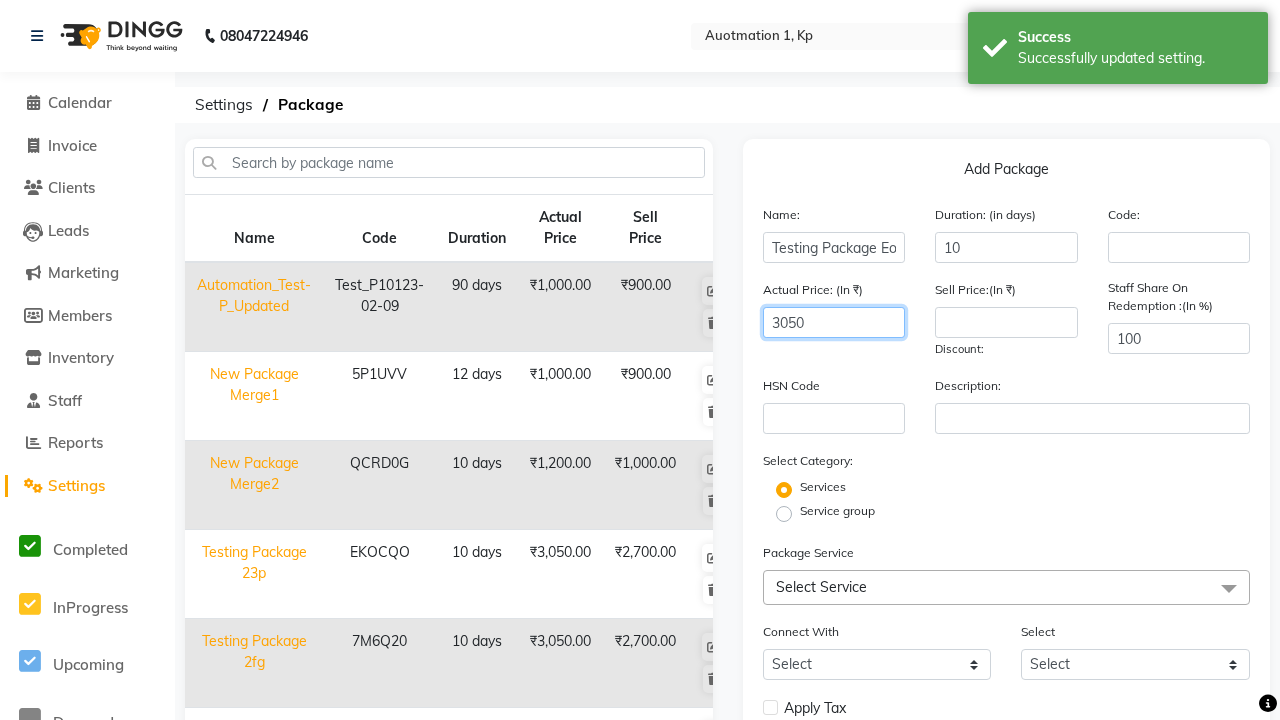 type on "3050" 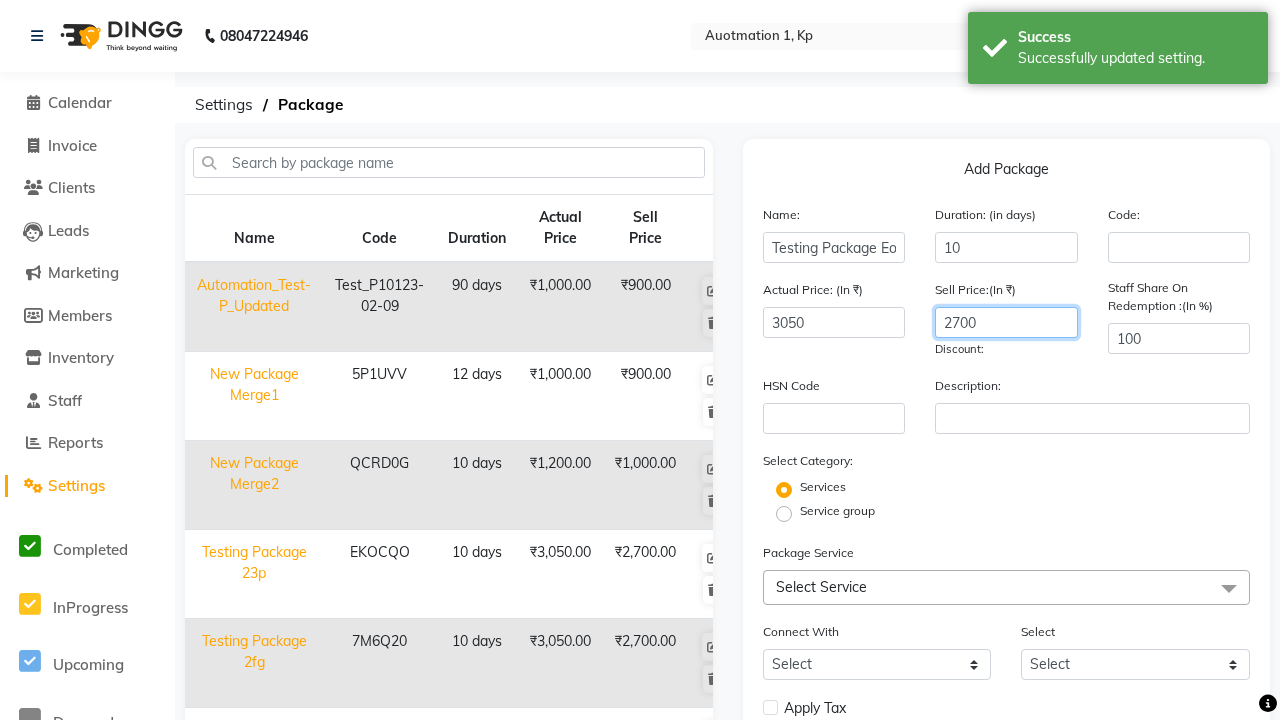 scroll, scrollTop: 0, scrollLeft: 0, axis: both 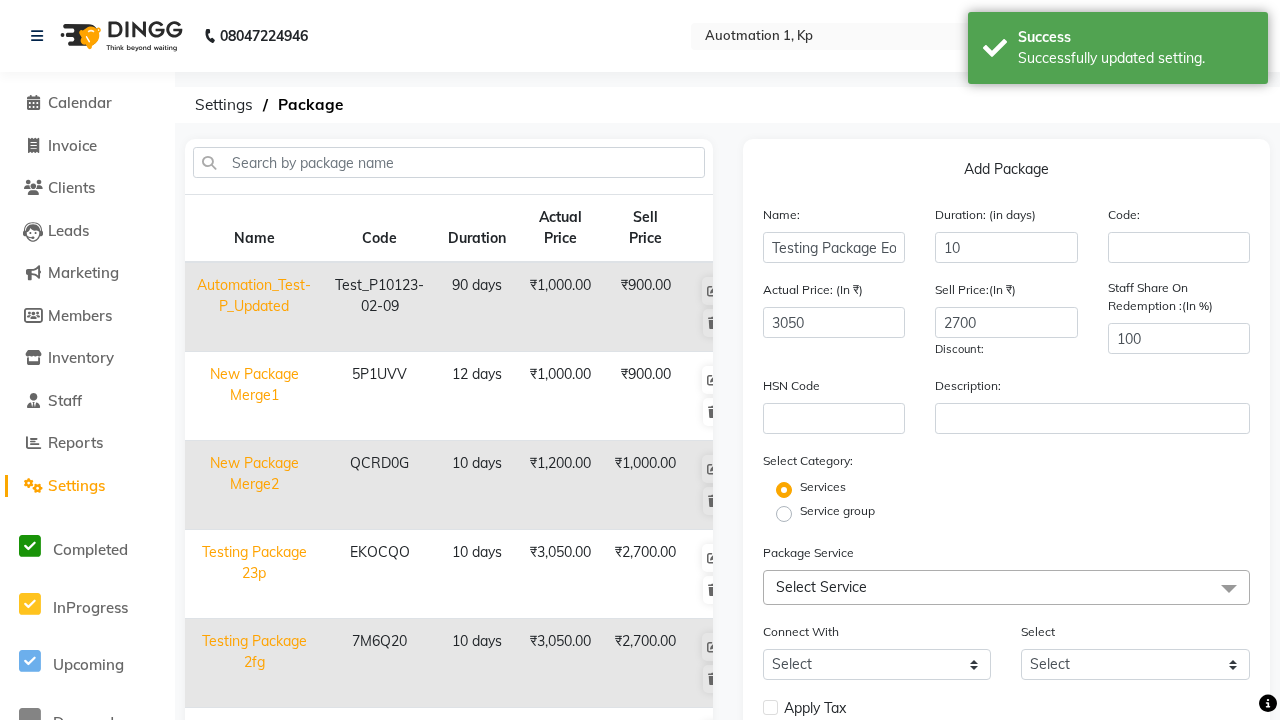 click on "Service group" 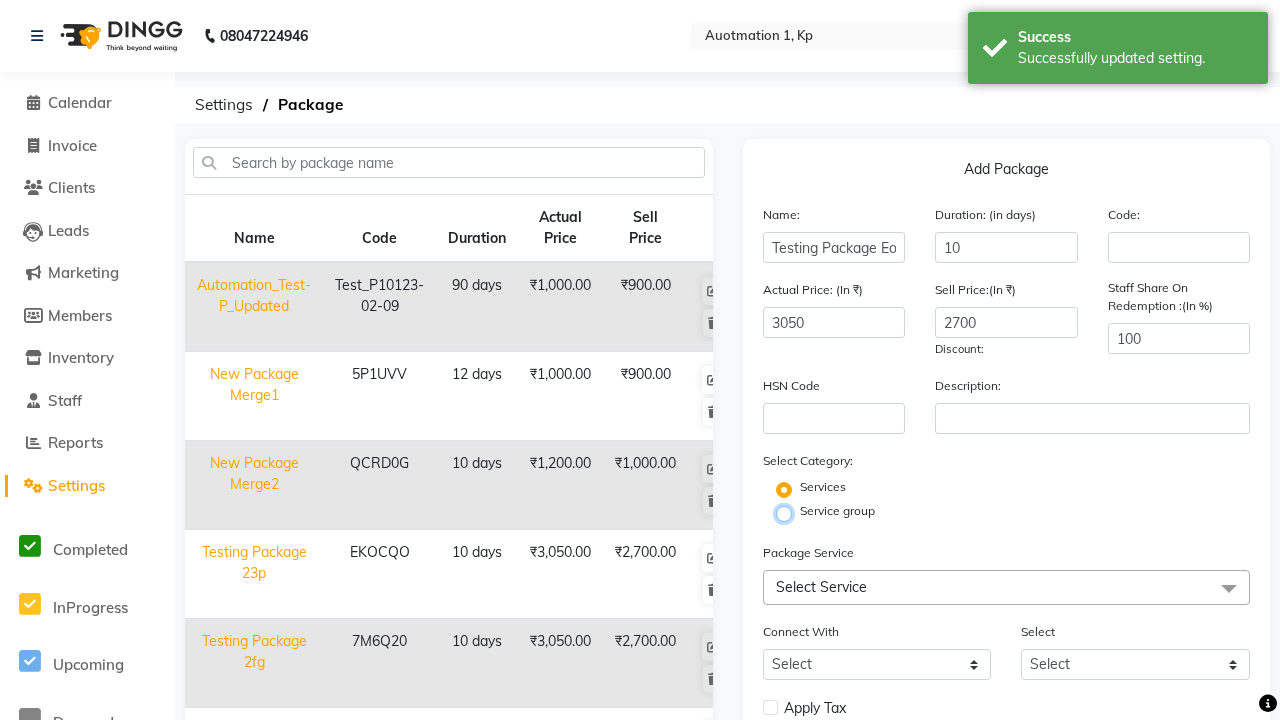 click on "Service group" at bounding box center (790, 512) 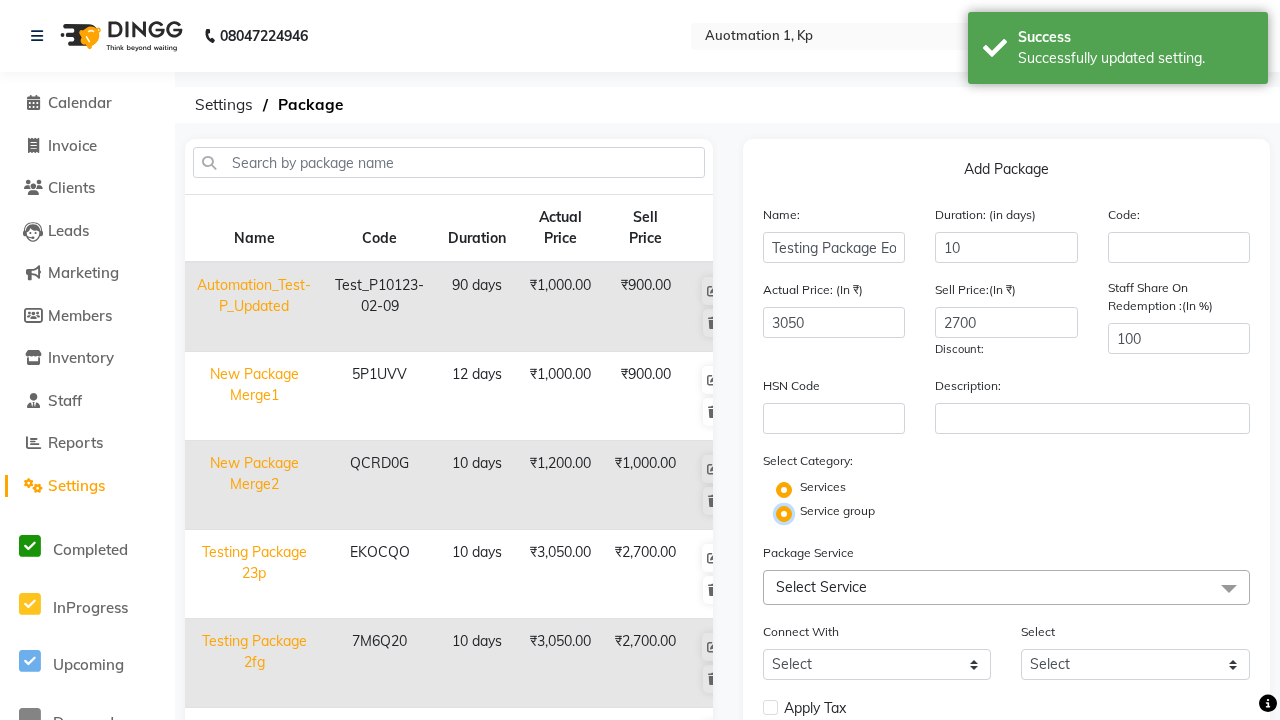 radio on "false" 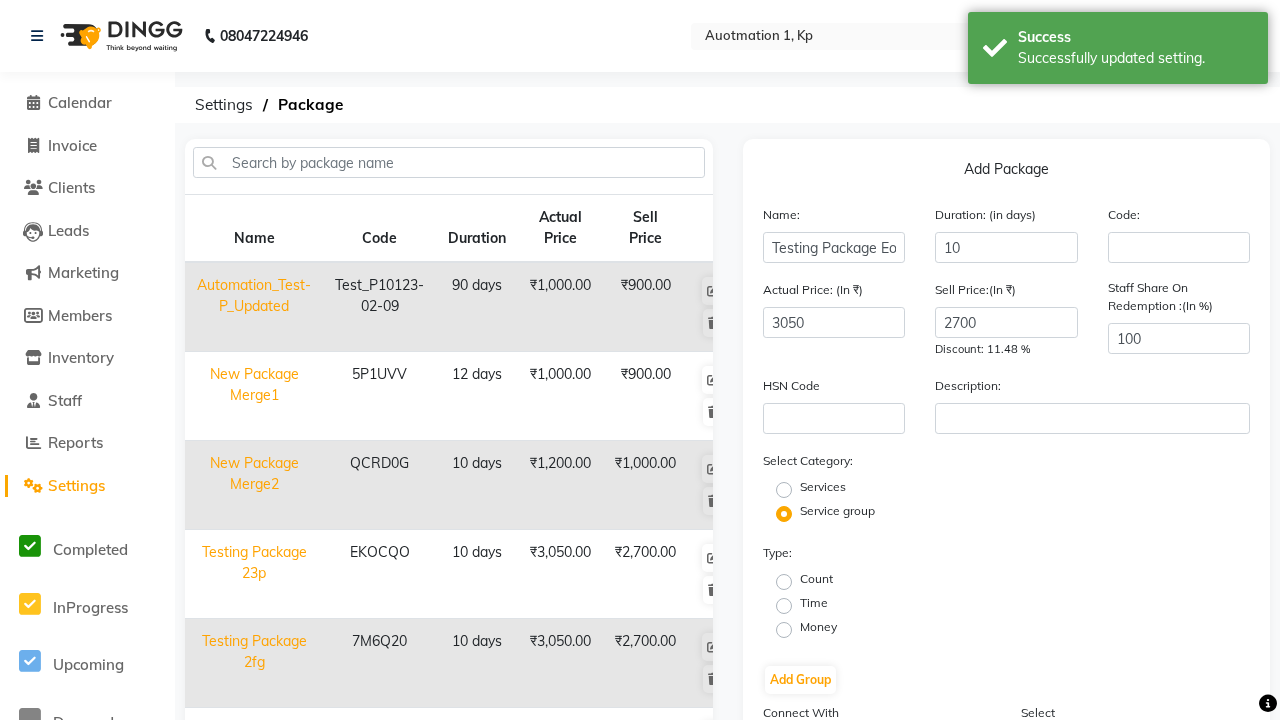 click on "Money" 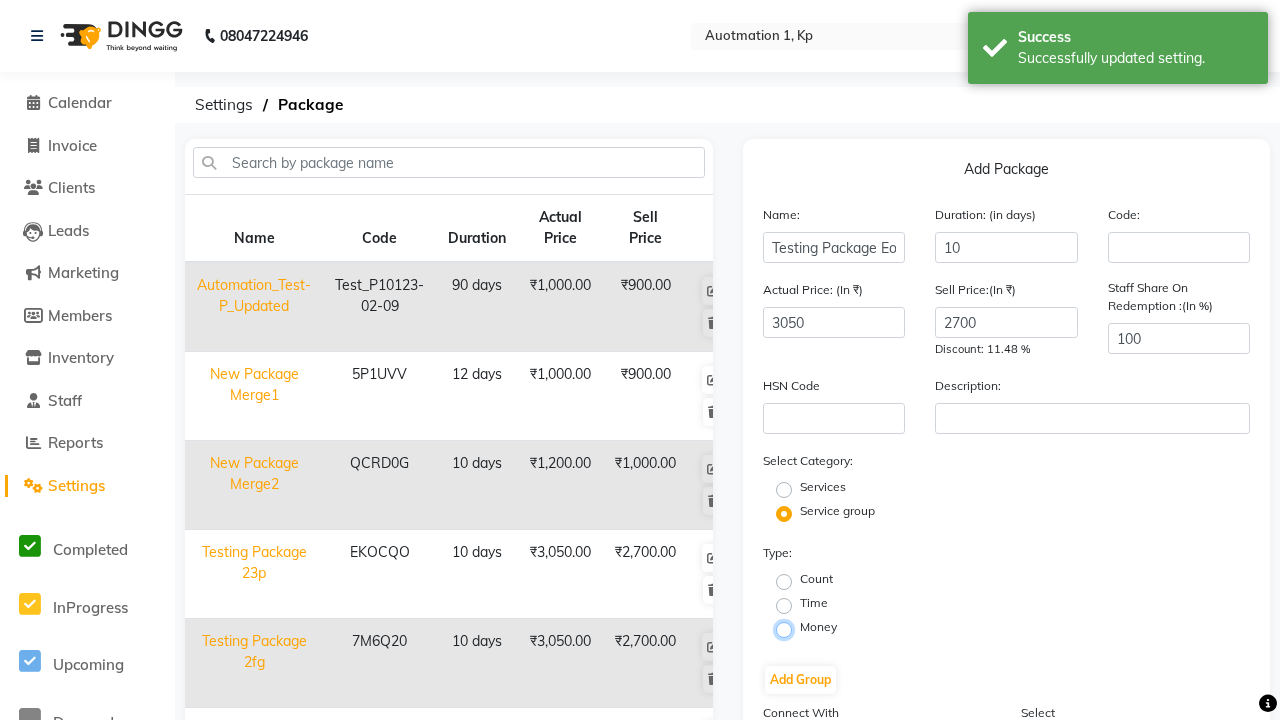 click on "Money" at bounding box center (790, 628) 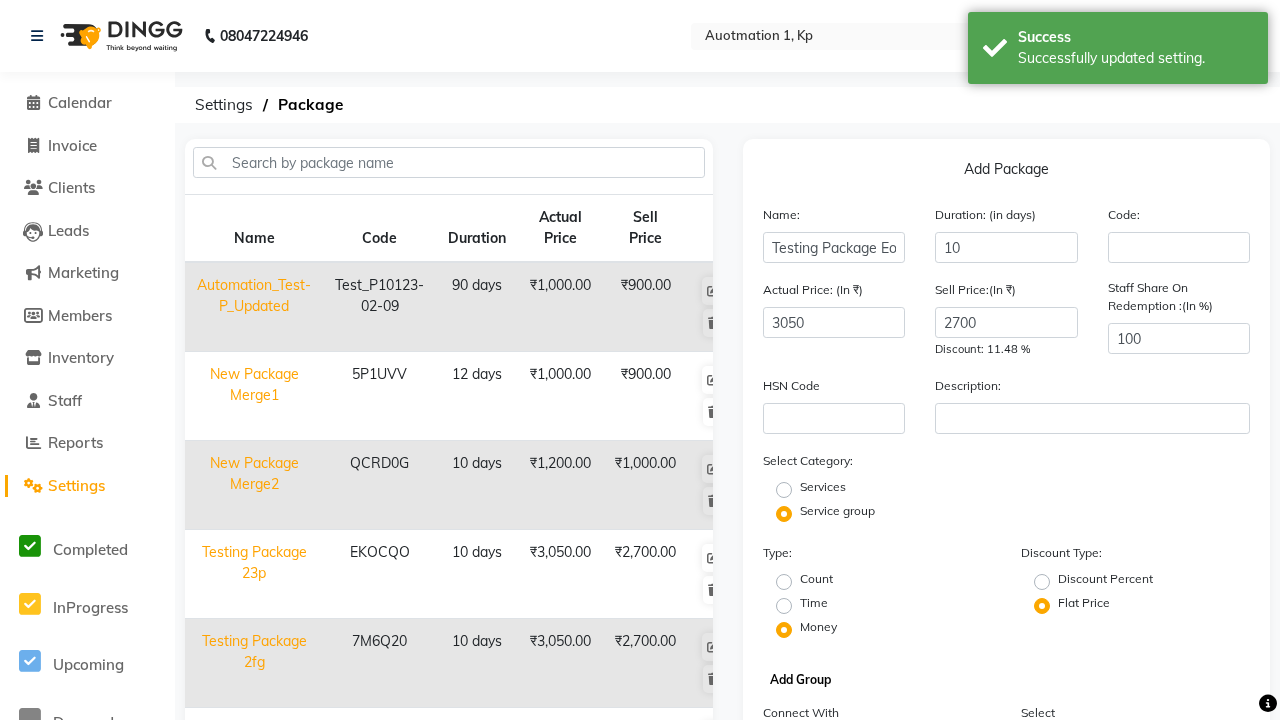 click on "Add Group" 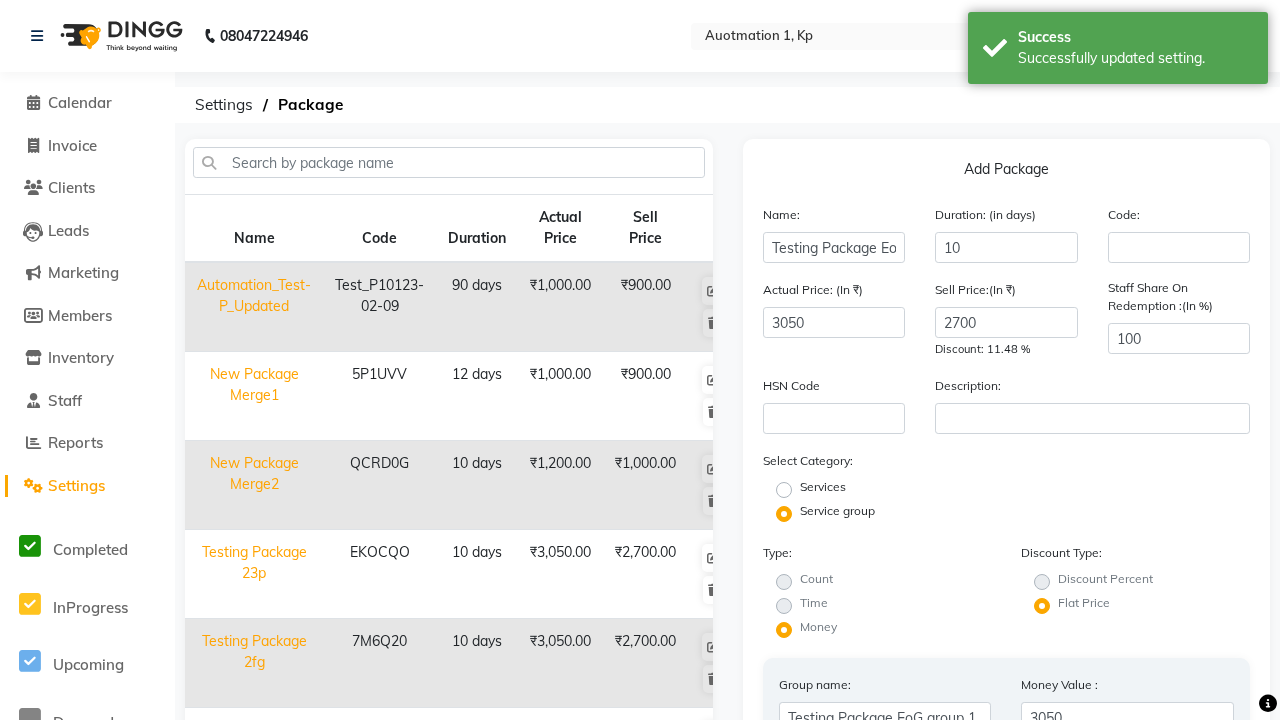type on "025" 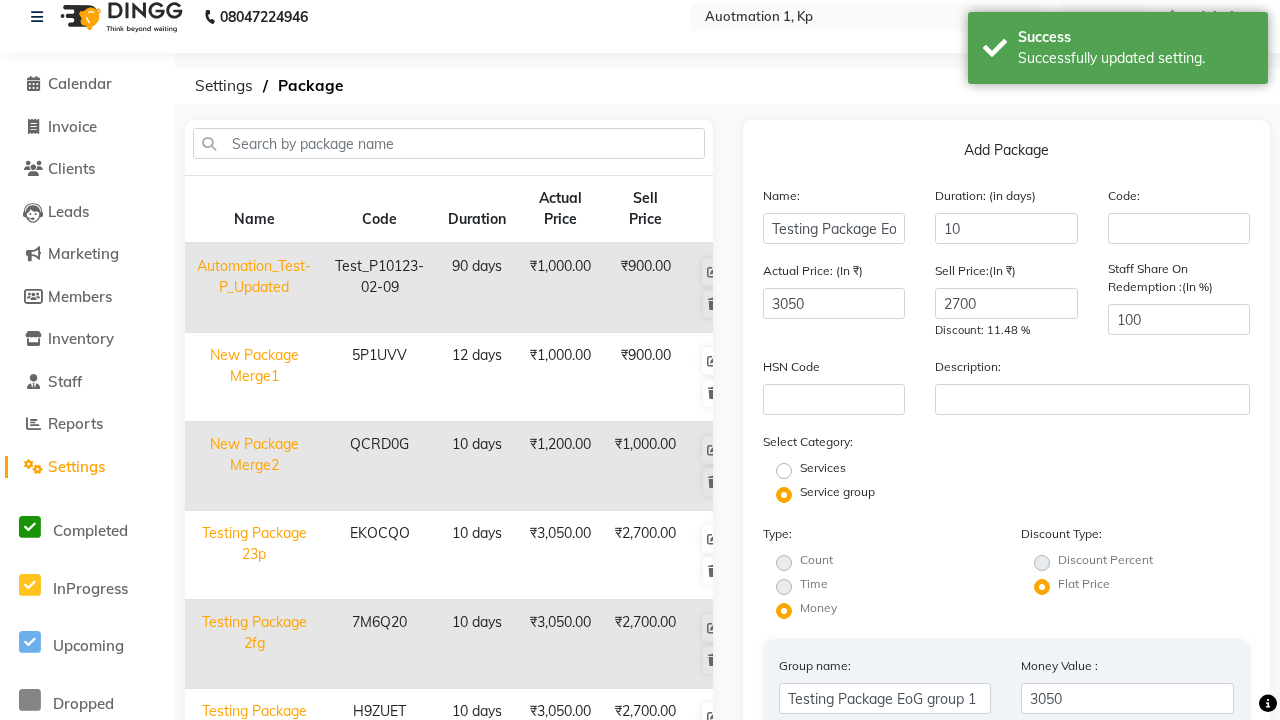 scroll, scrollTop: 82, scrollLeft: 0, axis: vertical 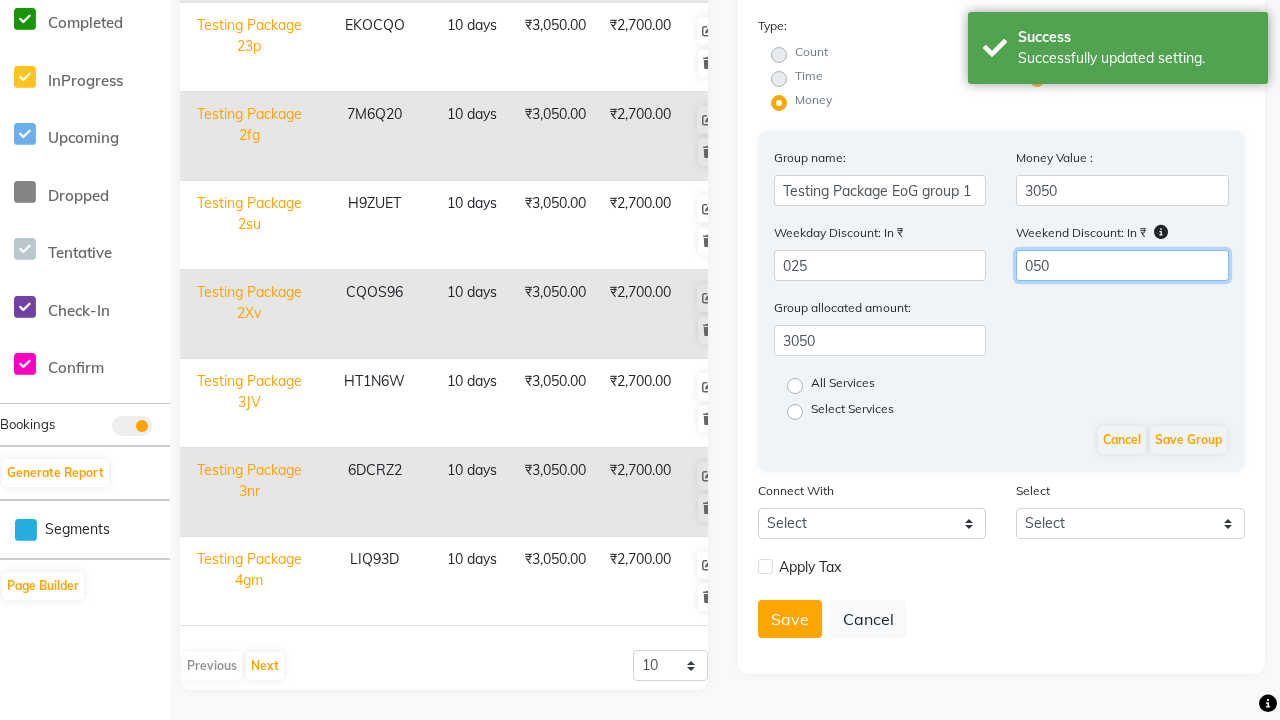type on "050" 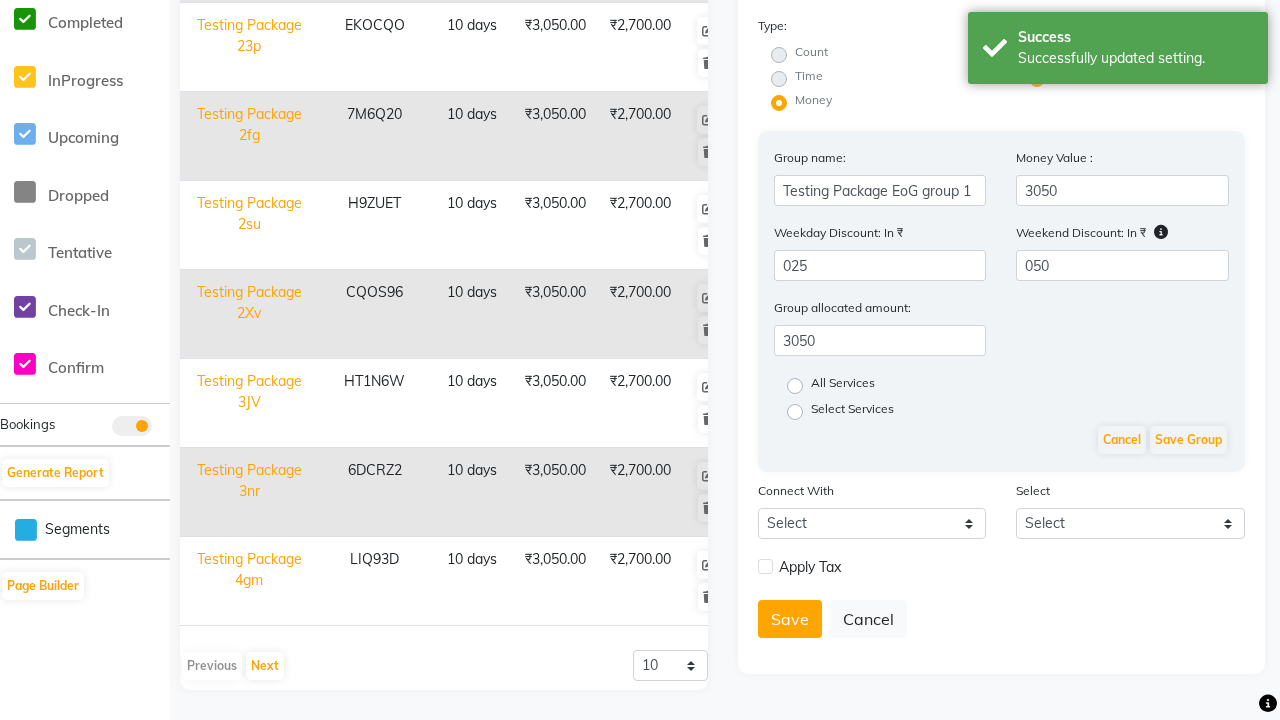 click on "All Services" 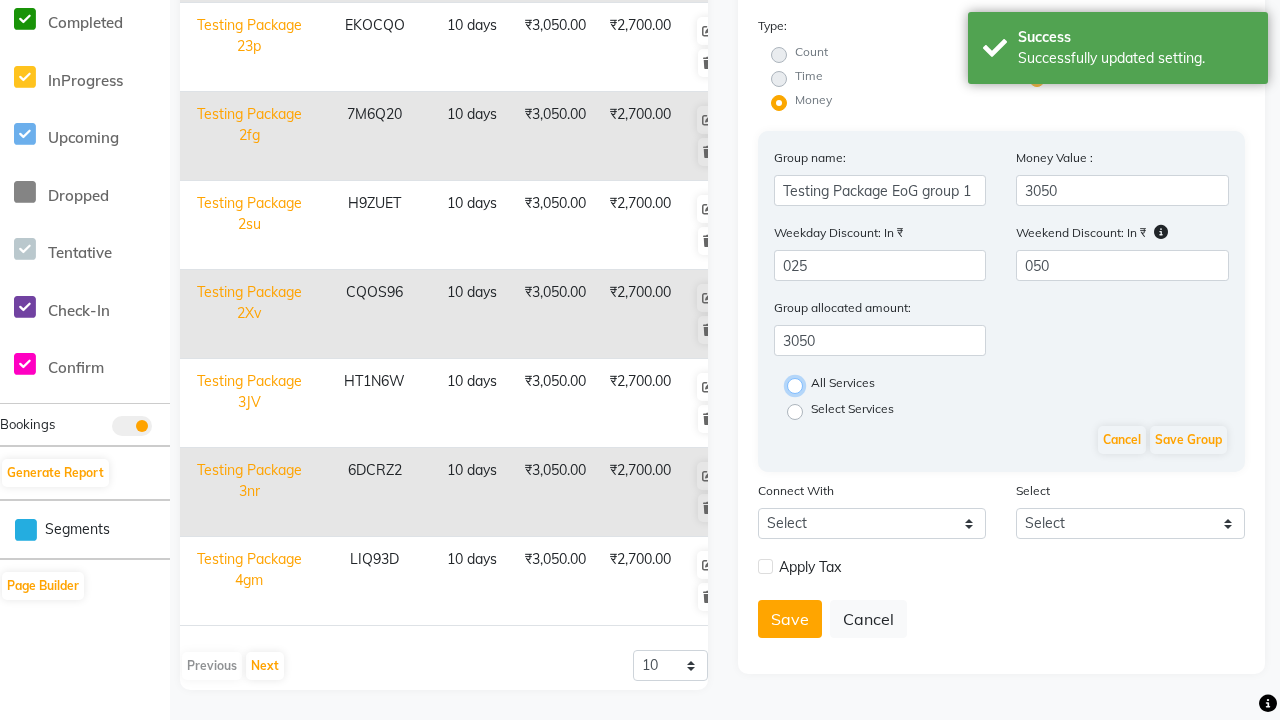 click on "All Services" at bounding box center (801, 384) 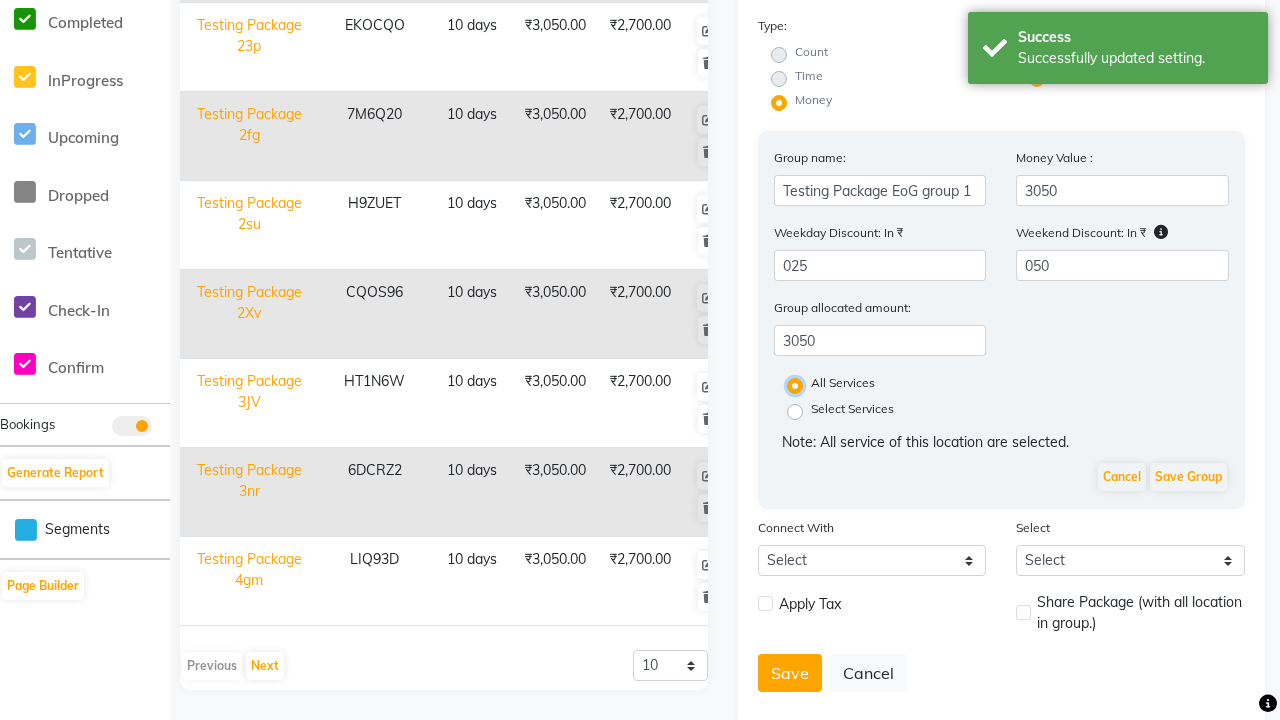 scroll, scrollTop: 0, scrollLeft: 0, axis: both 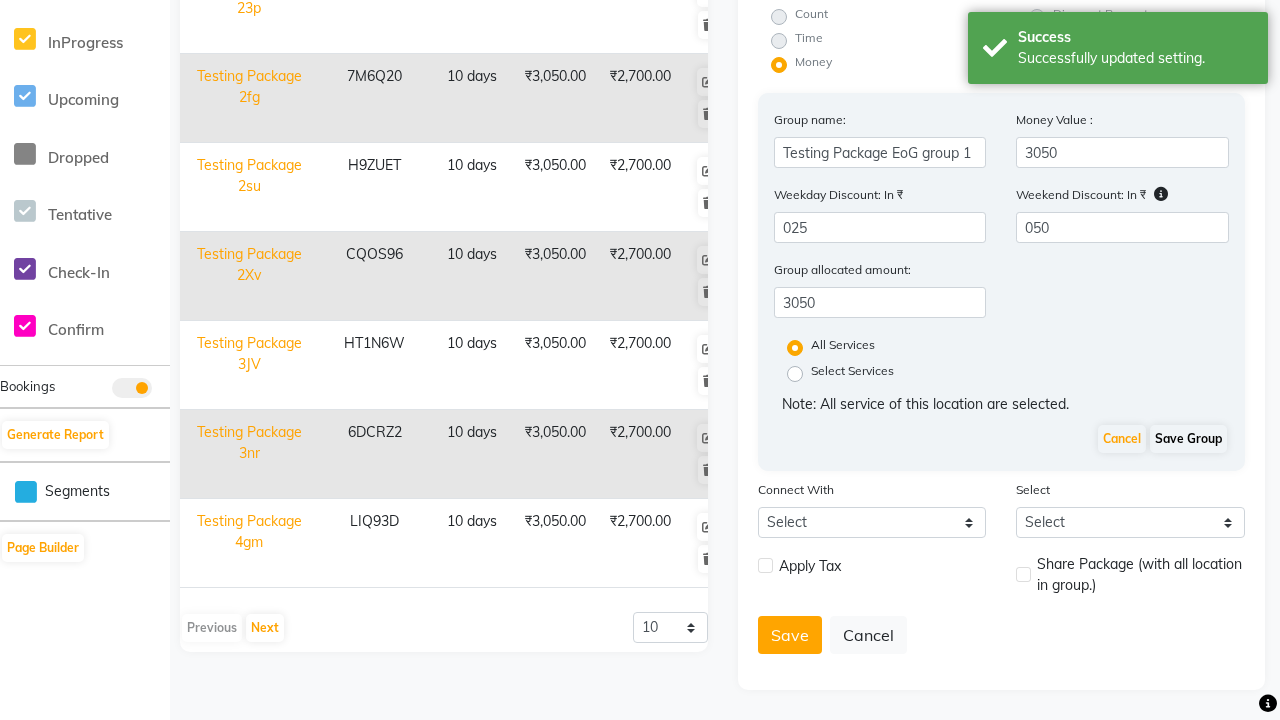 click on "Save Group" 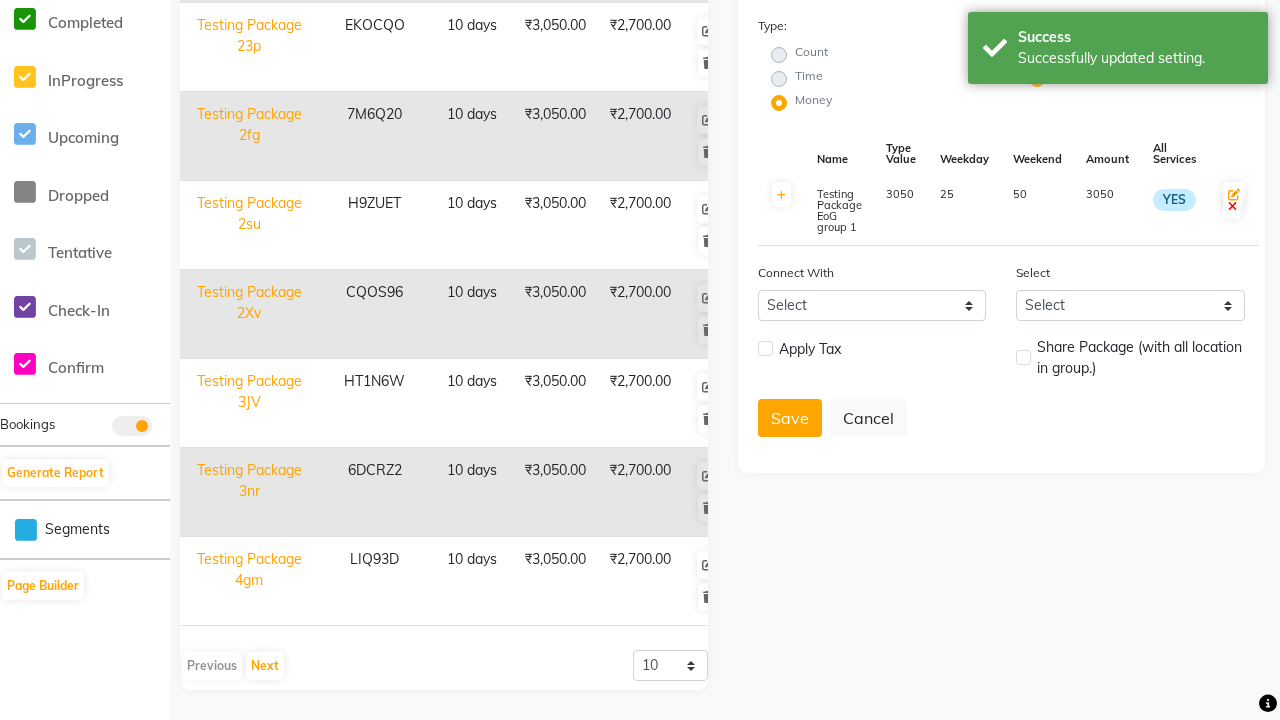 scroll, scrollTop: 0, scrollLeft: 0, axis: both 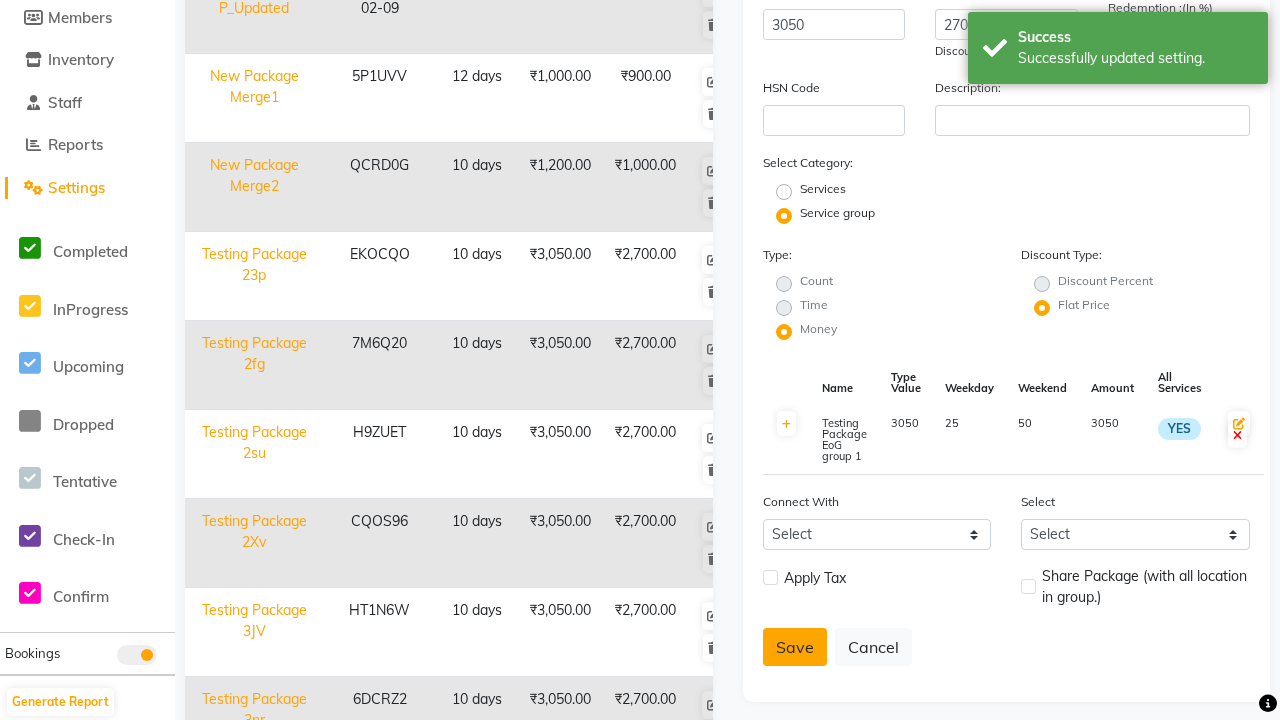 click on "Save" 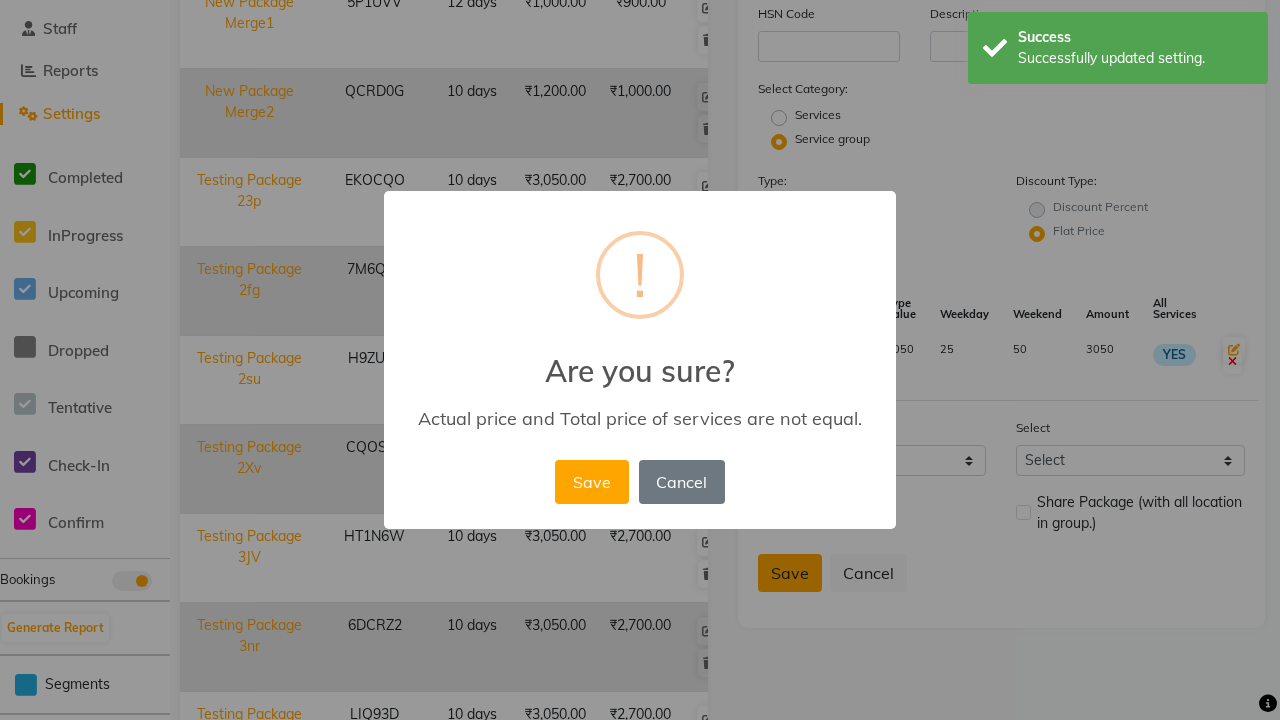 scroll, scrollTop: 527, scrollLeft: 0, axis: vertical 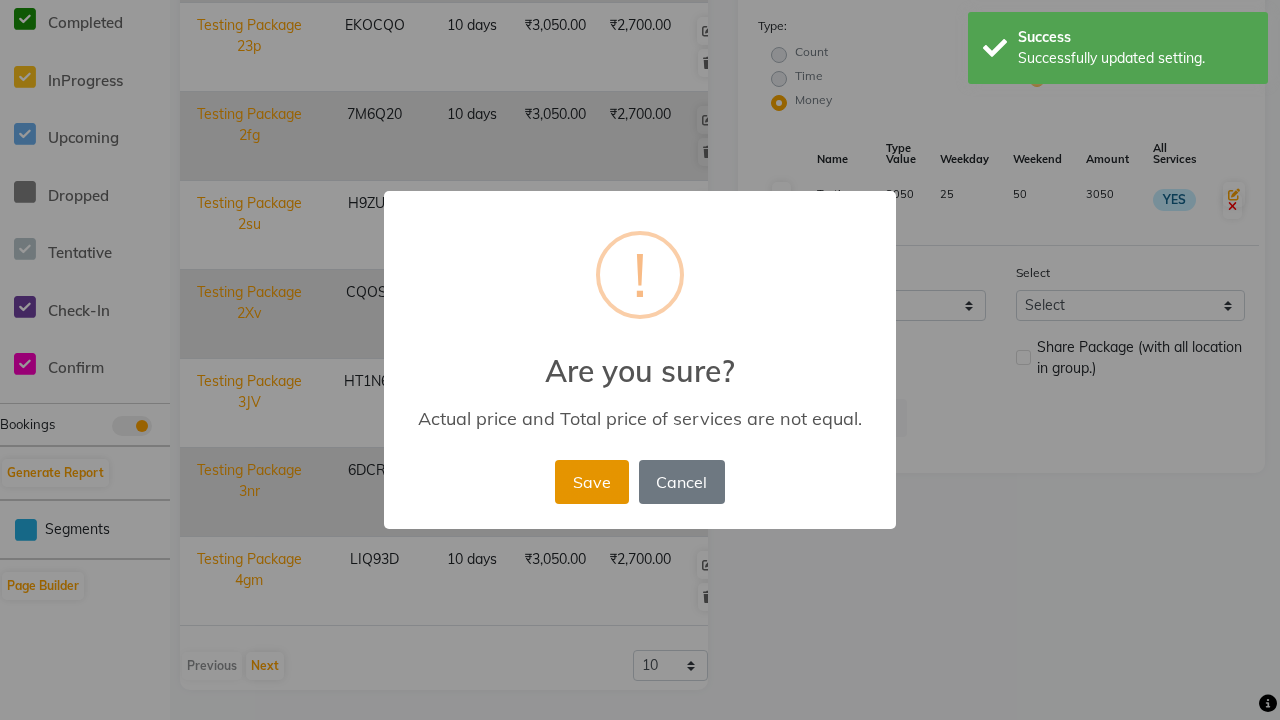click on "Save" at bounding box center (591, 482) 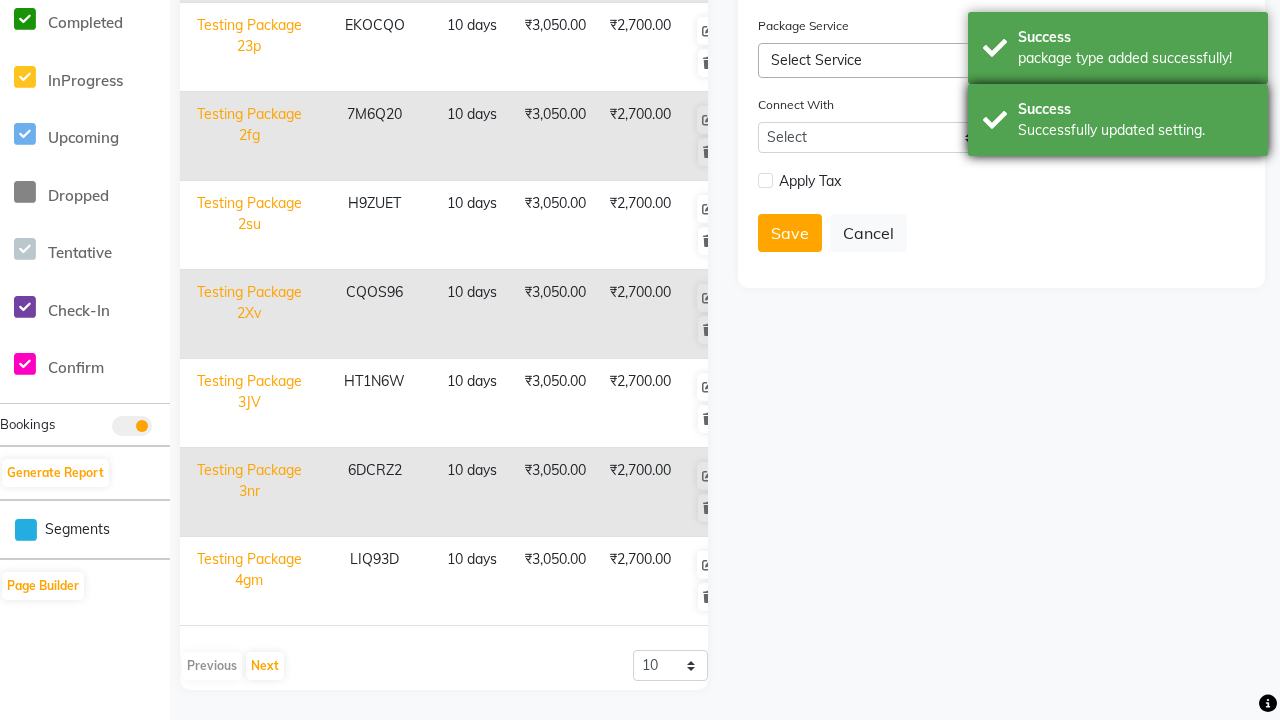 click on "Success   Successfully updated setting." at bounding box center (1118, 120) 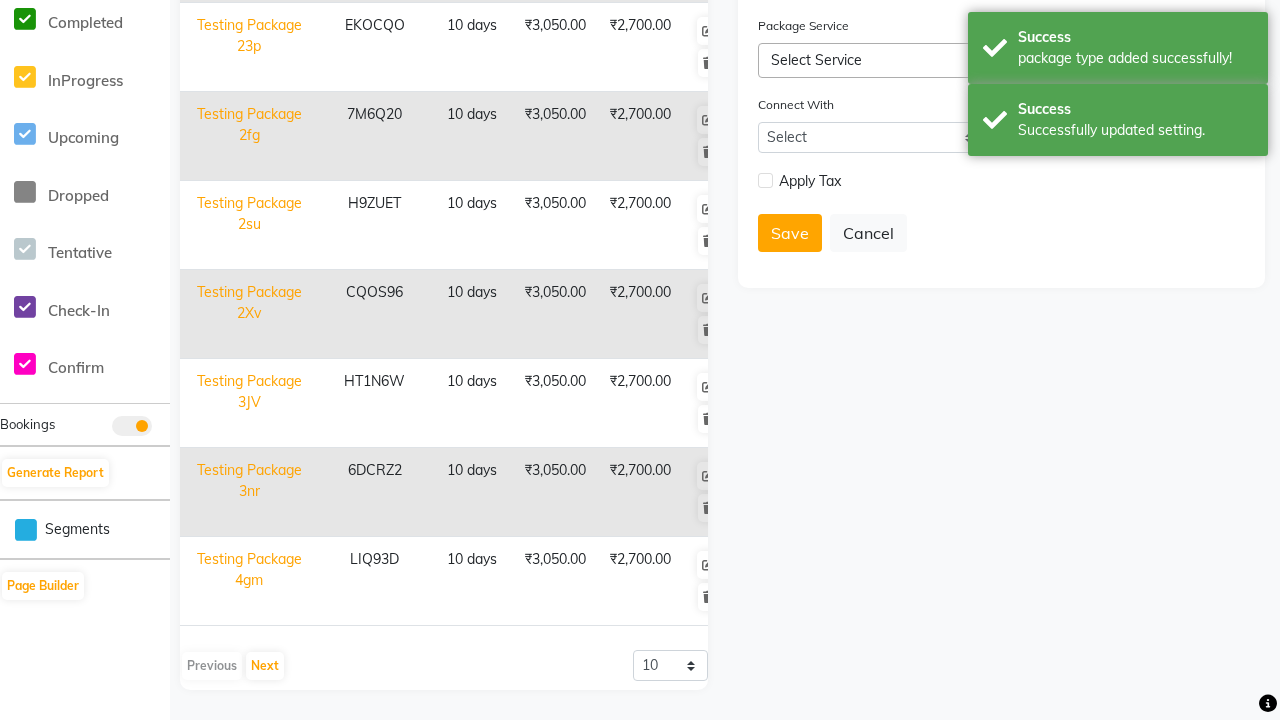 click at bounding box center [32, -491] 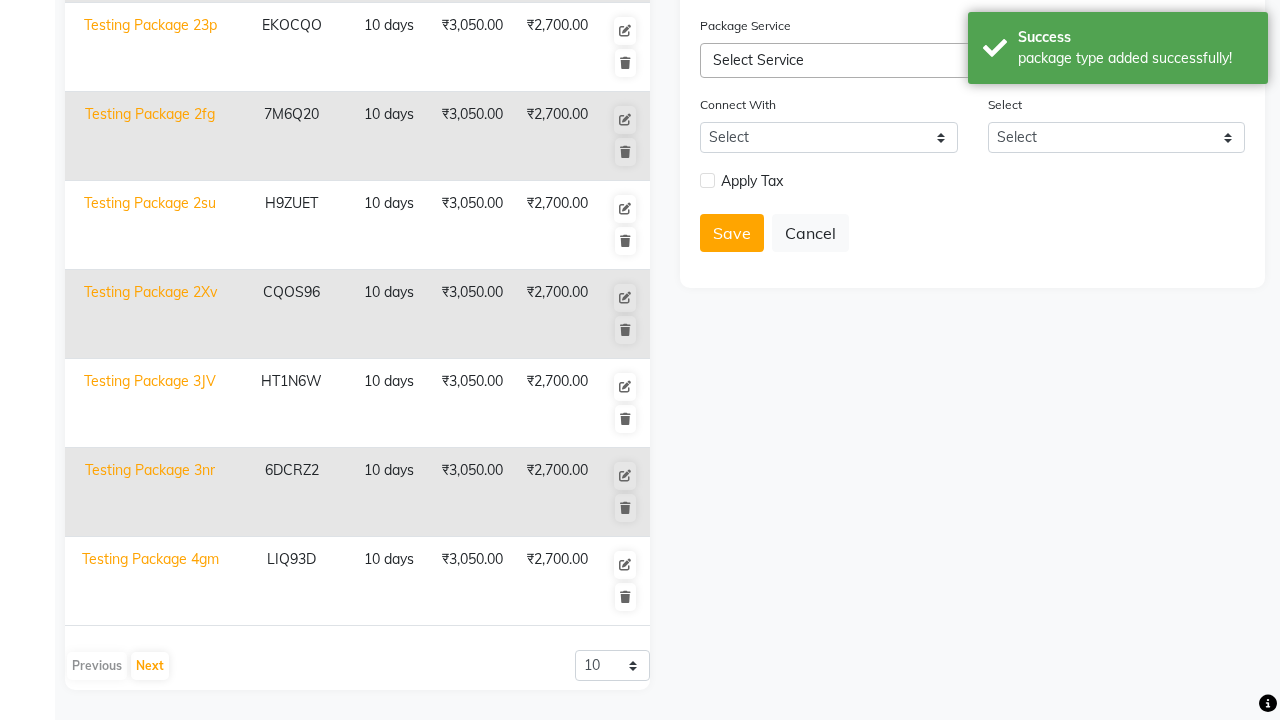 scroll, scrollTop: 0, scrollLeft: 0, axis: both 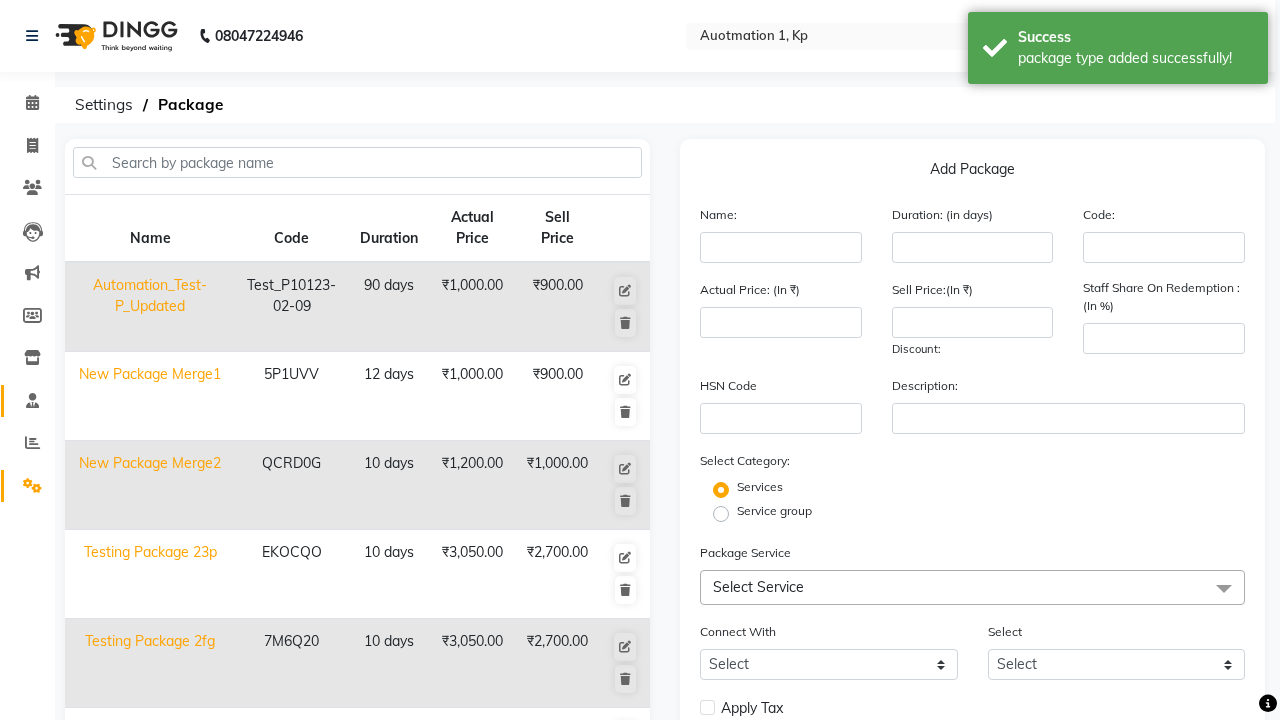 click 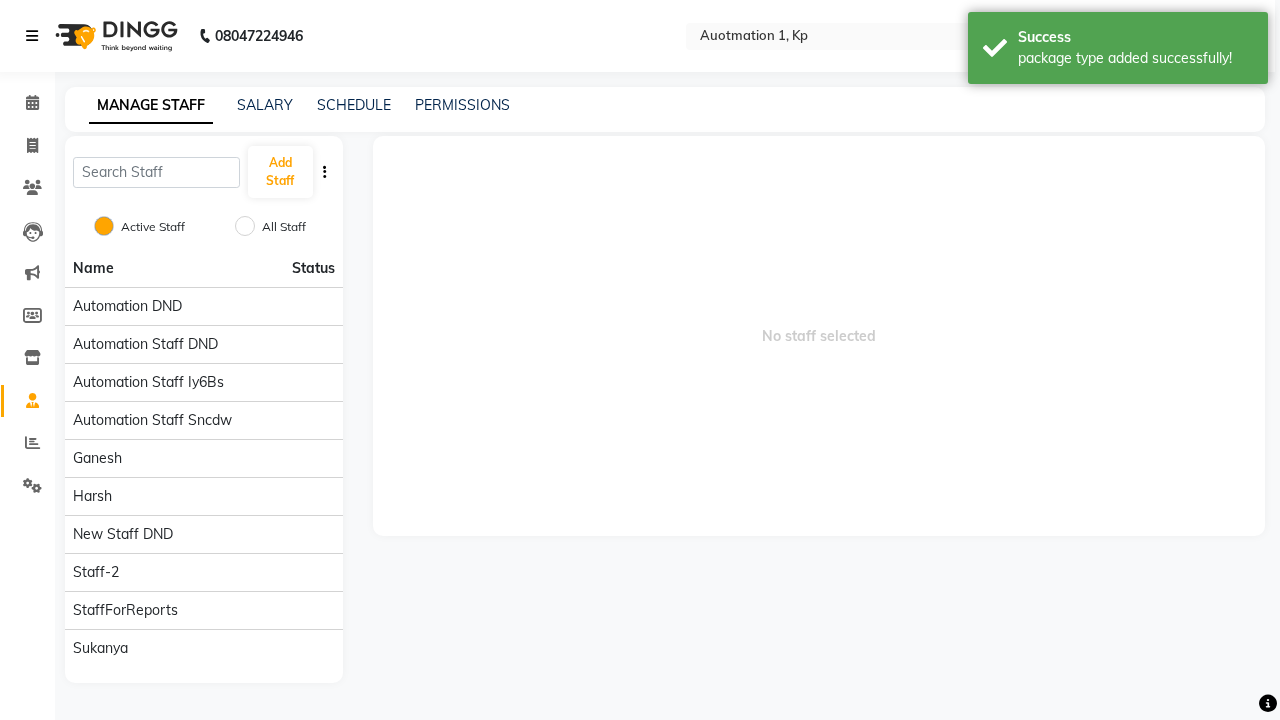 click at bounding box center [32, 36] 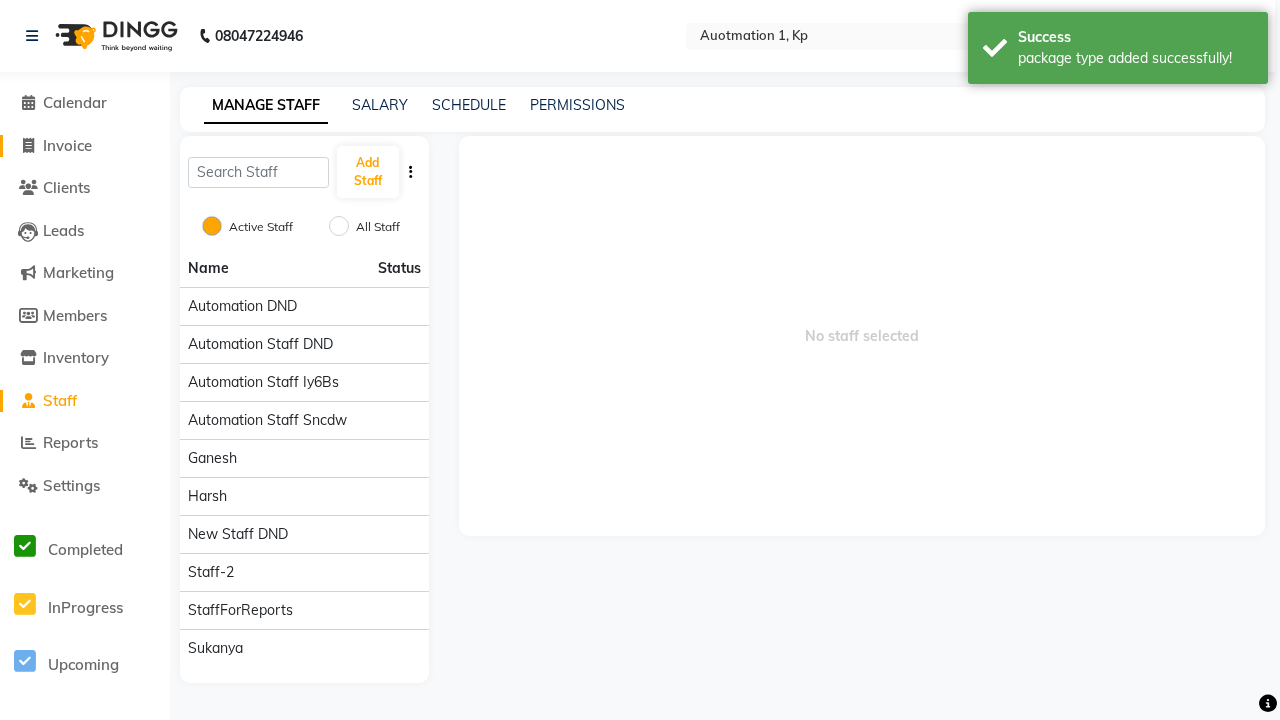 click on "Invoice" 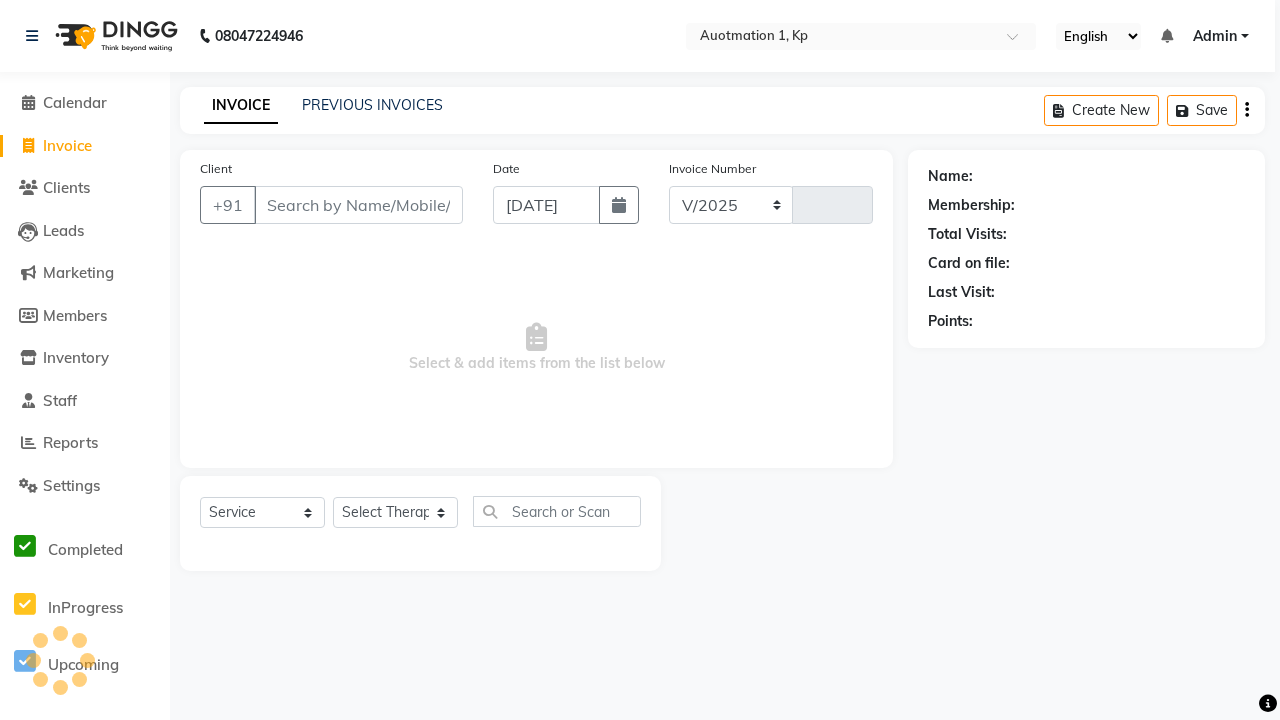 select on "150" 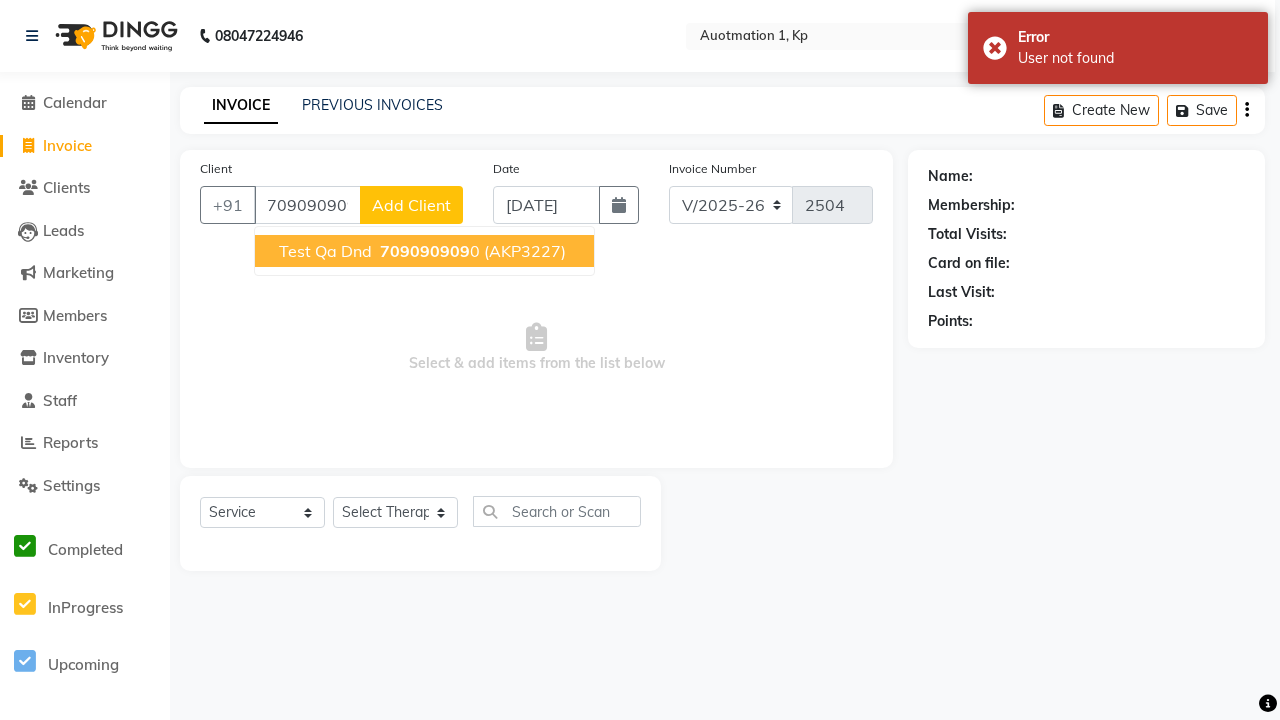 click on "709090909" at bounding box center (425, 251) 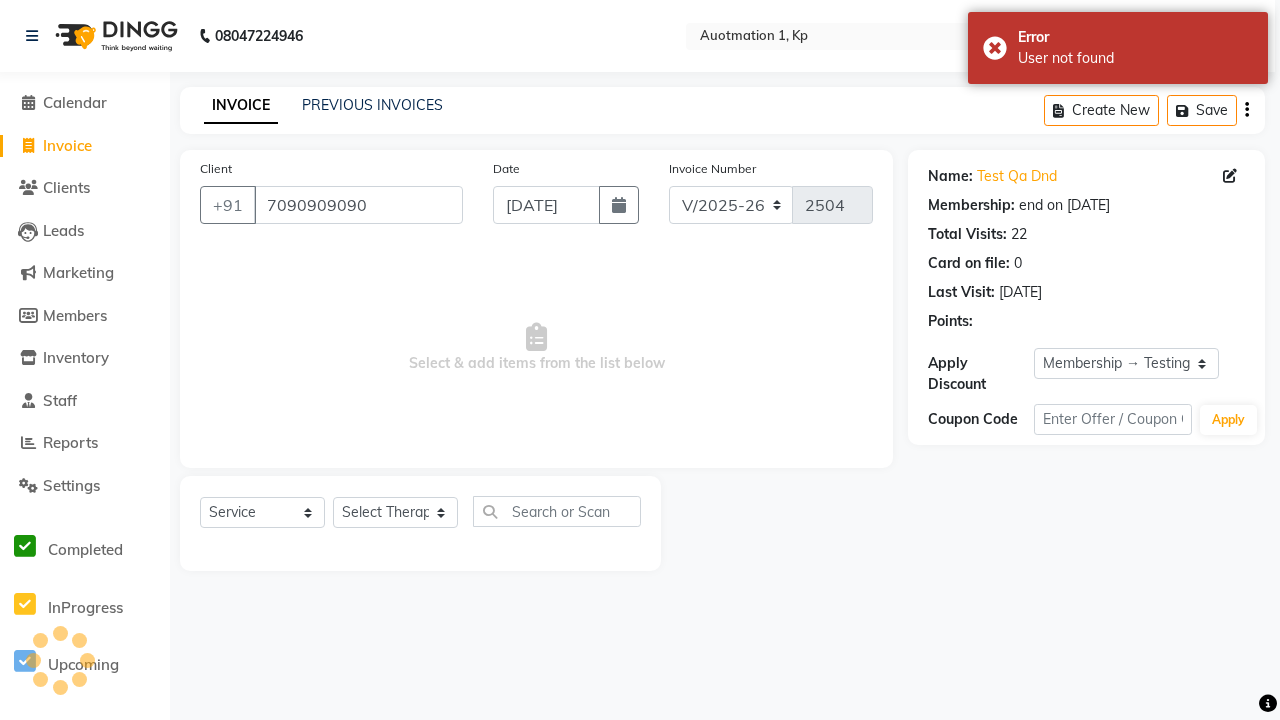 select on "0:" 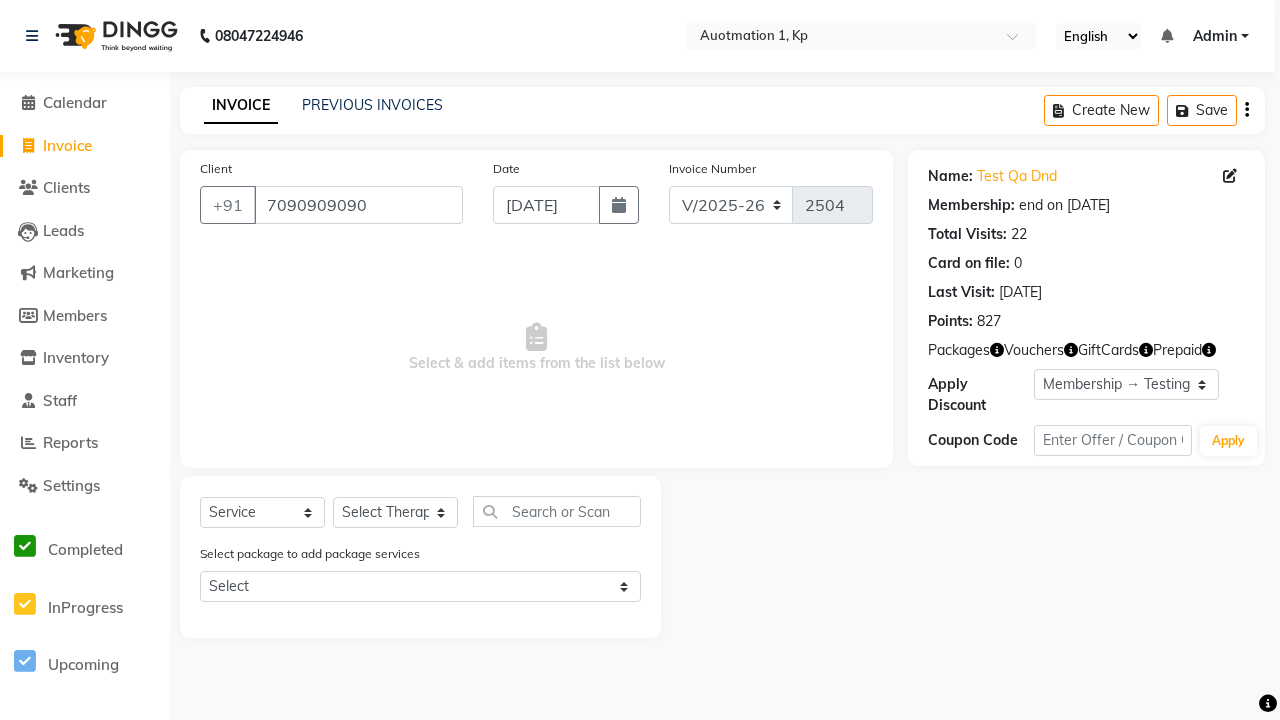 select on "package" 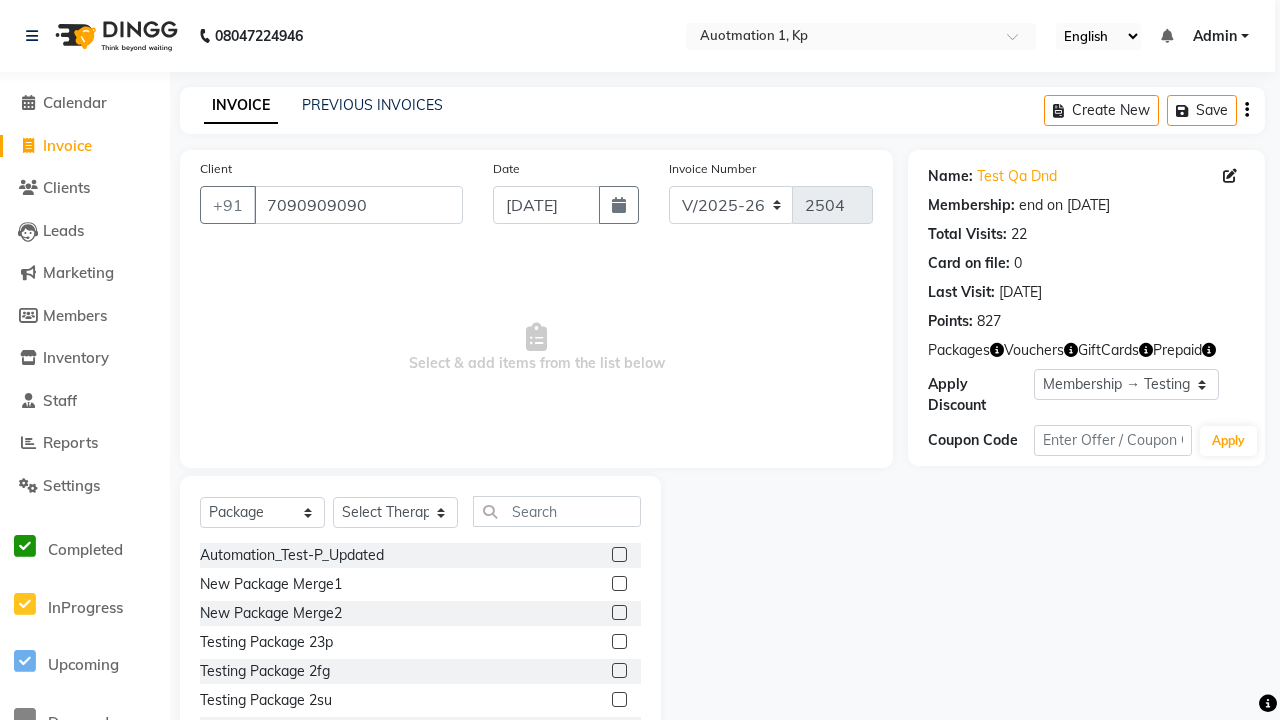 select on "5421" 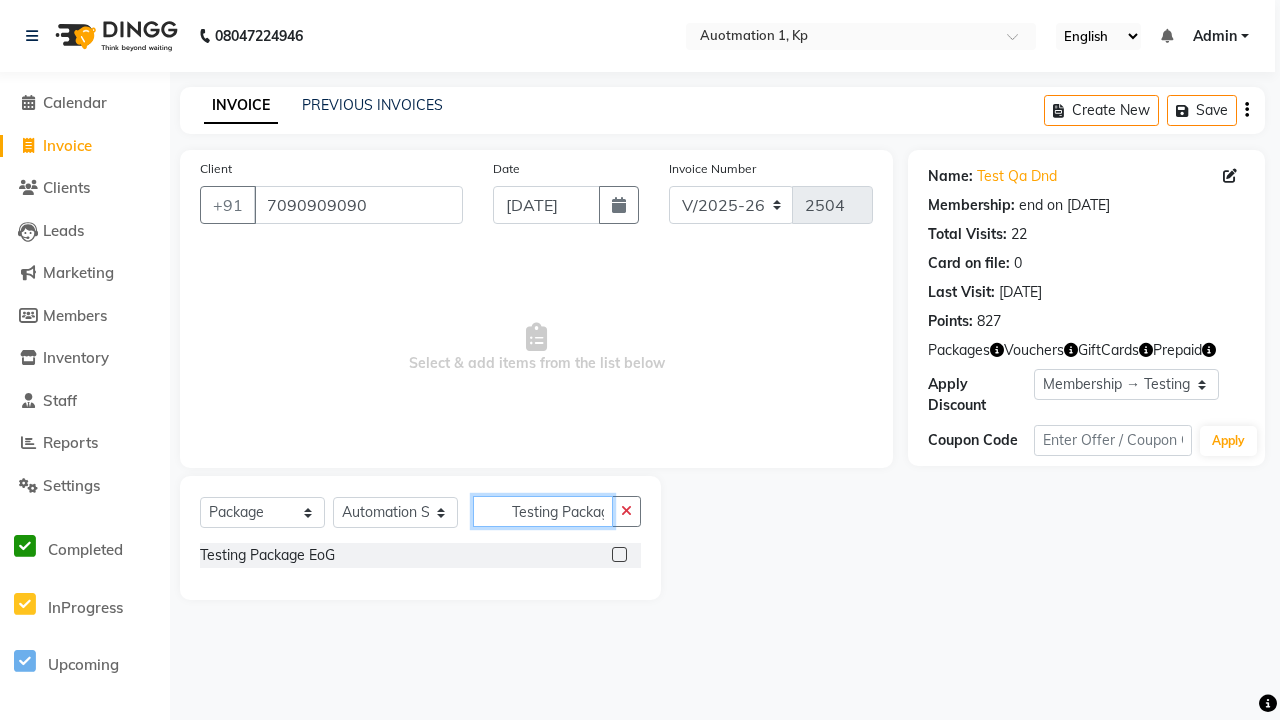 scroll, scrollTop: 0, scrollLeft: 15, axis: horizontal 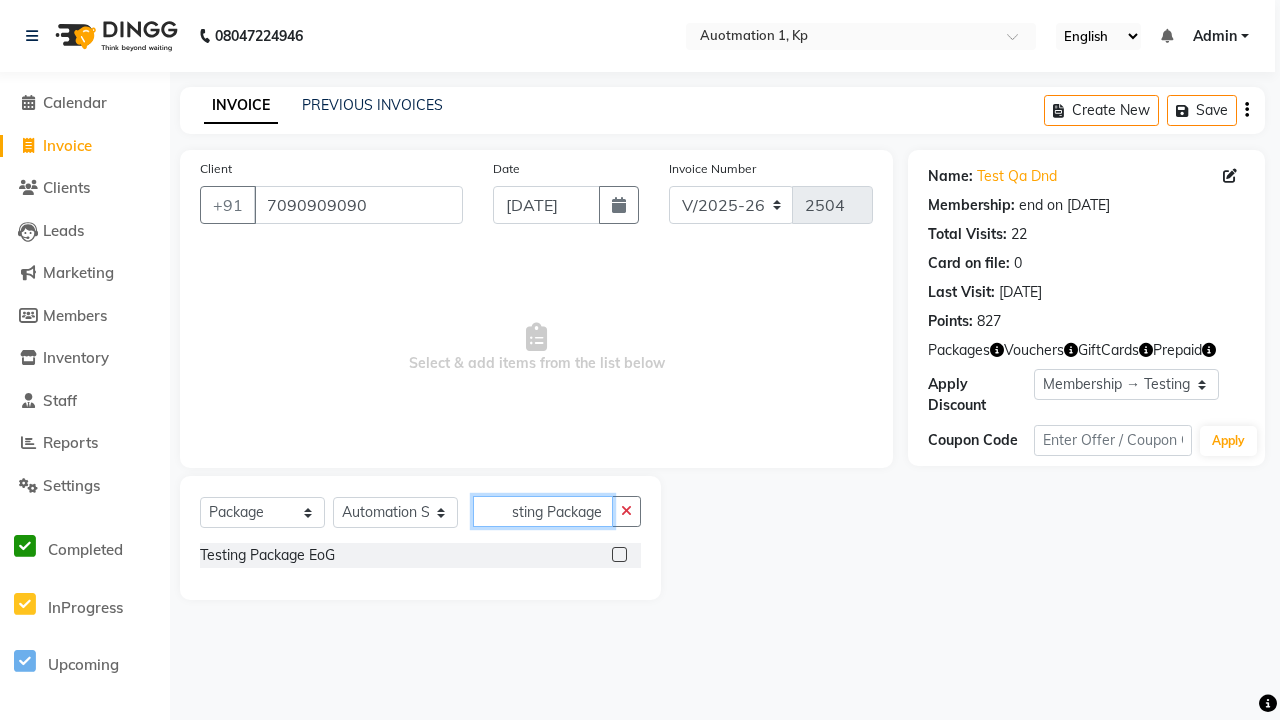 type on "Testing Package EoG" 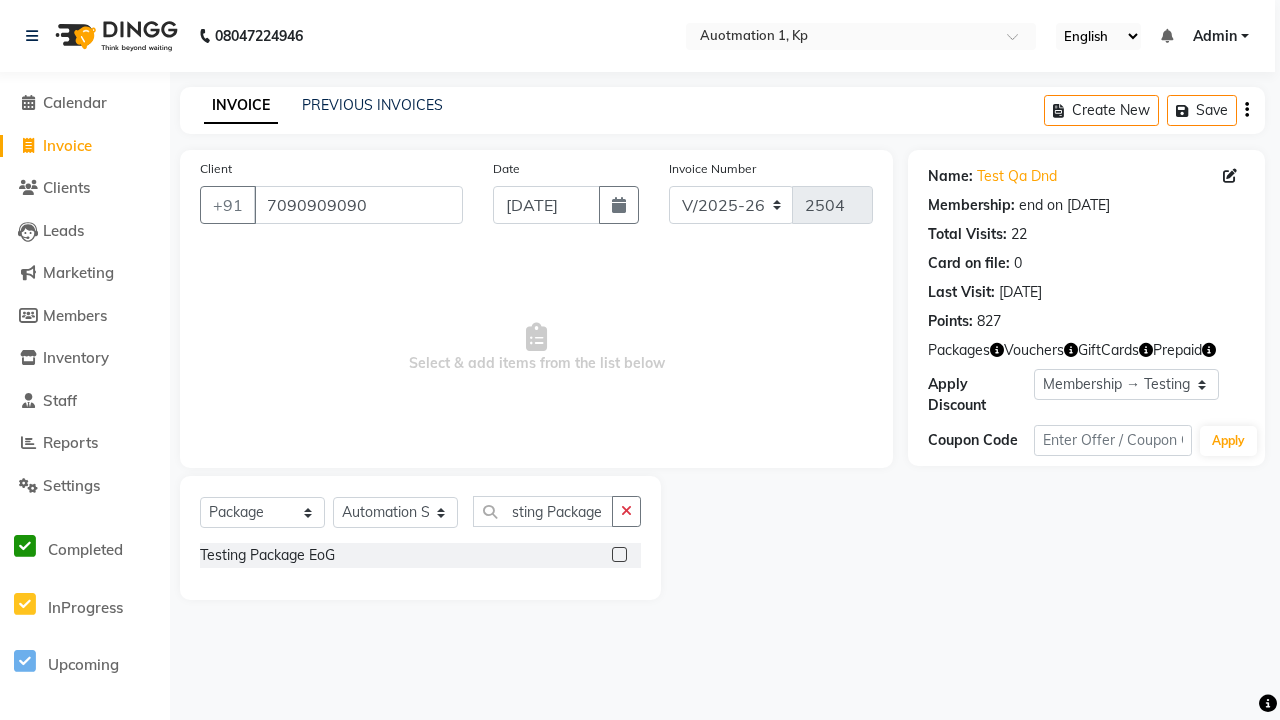click 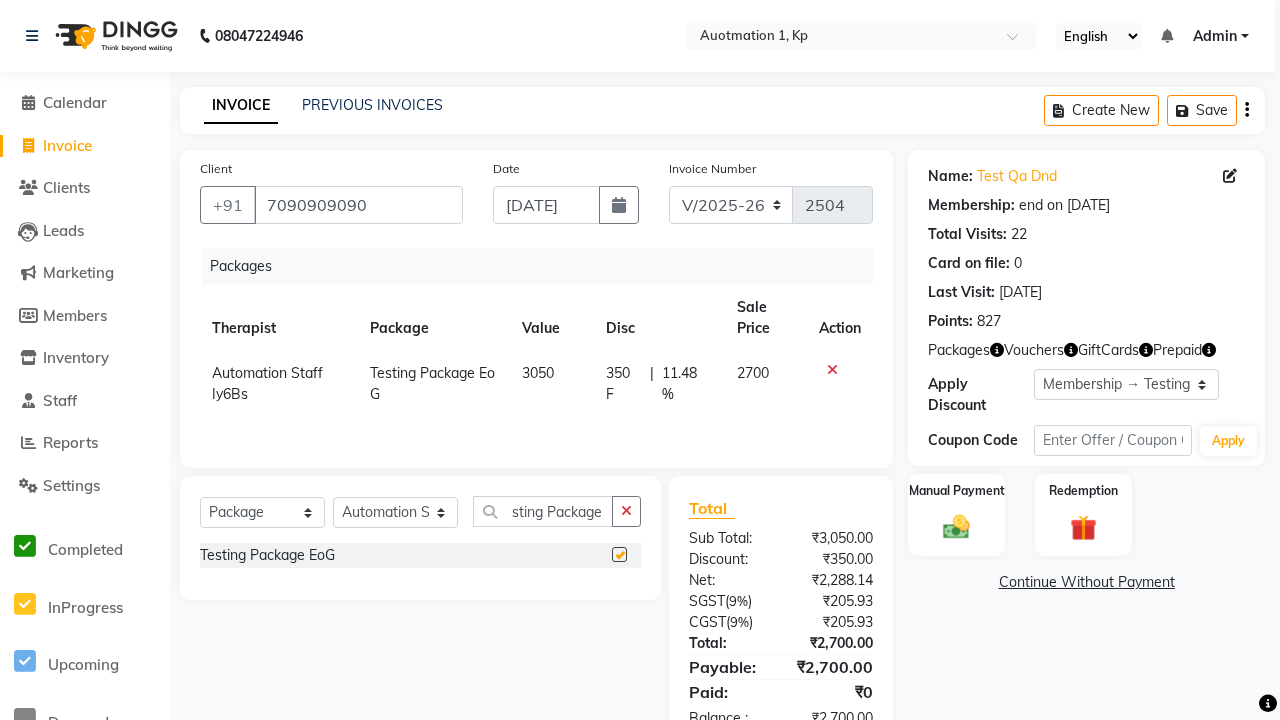 scroll, scrollTop: 0, scrollLeft: 0, axis: both 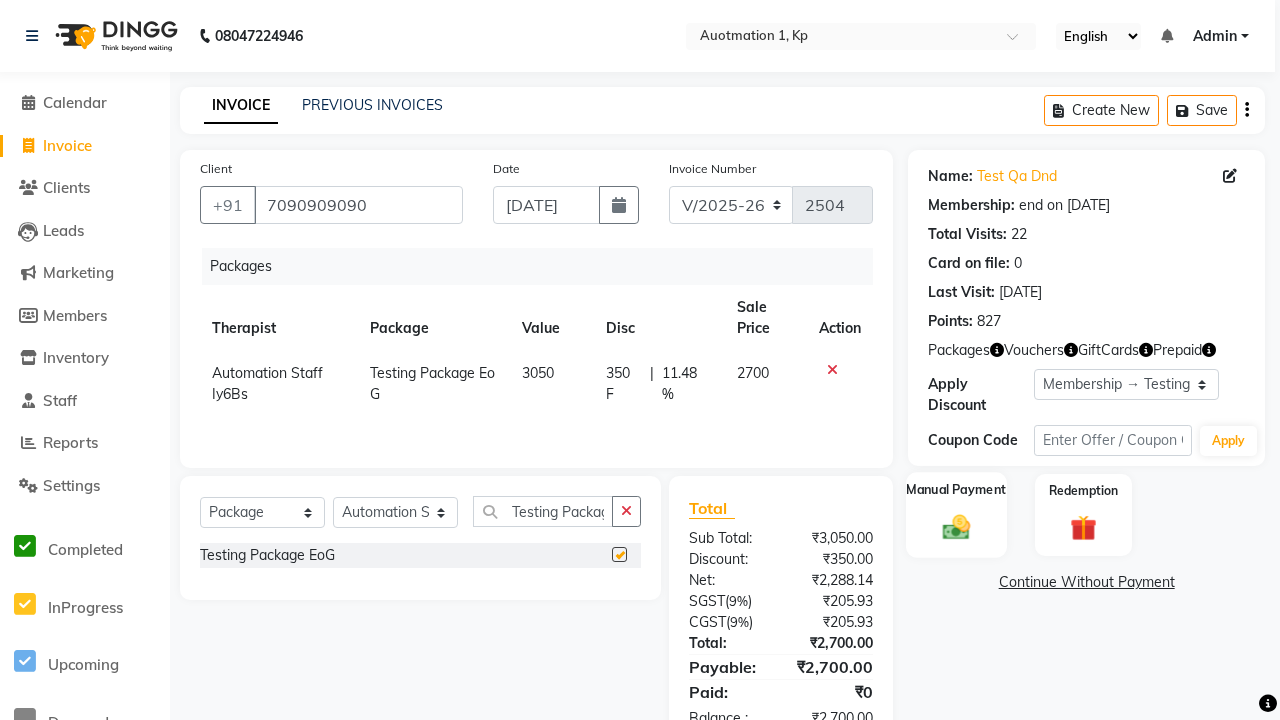 click 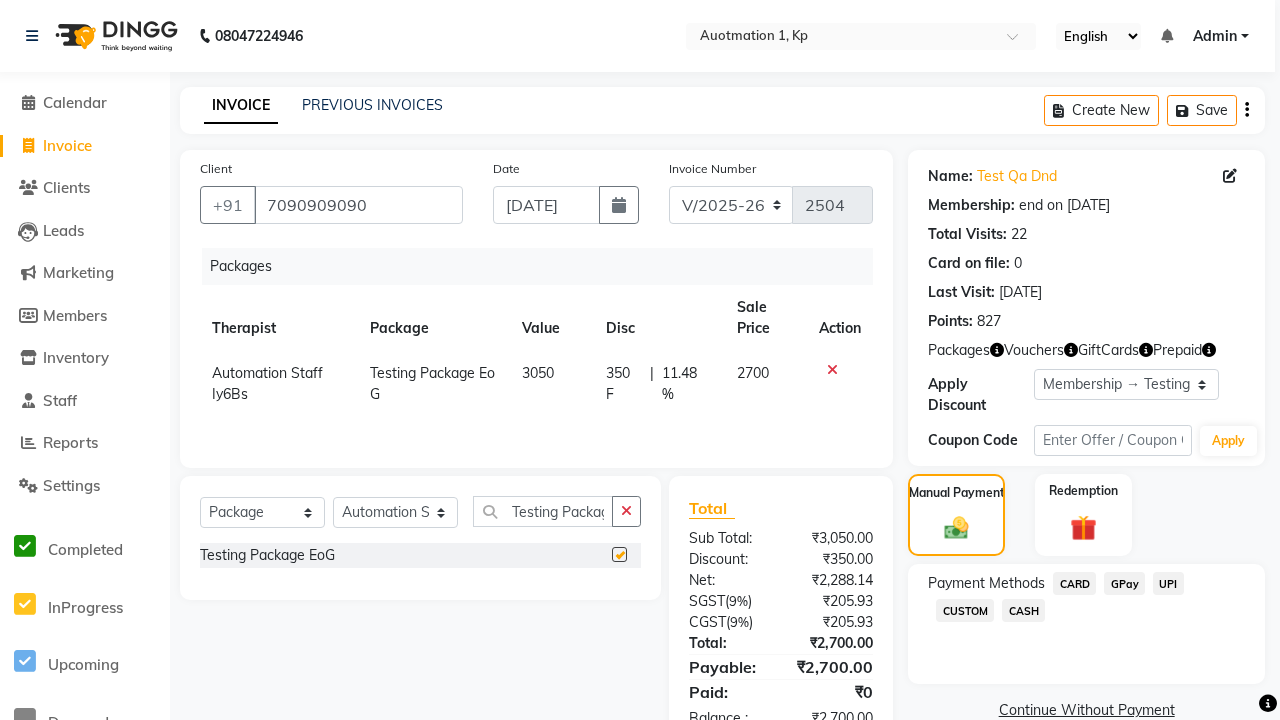 click on "CARD" 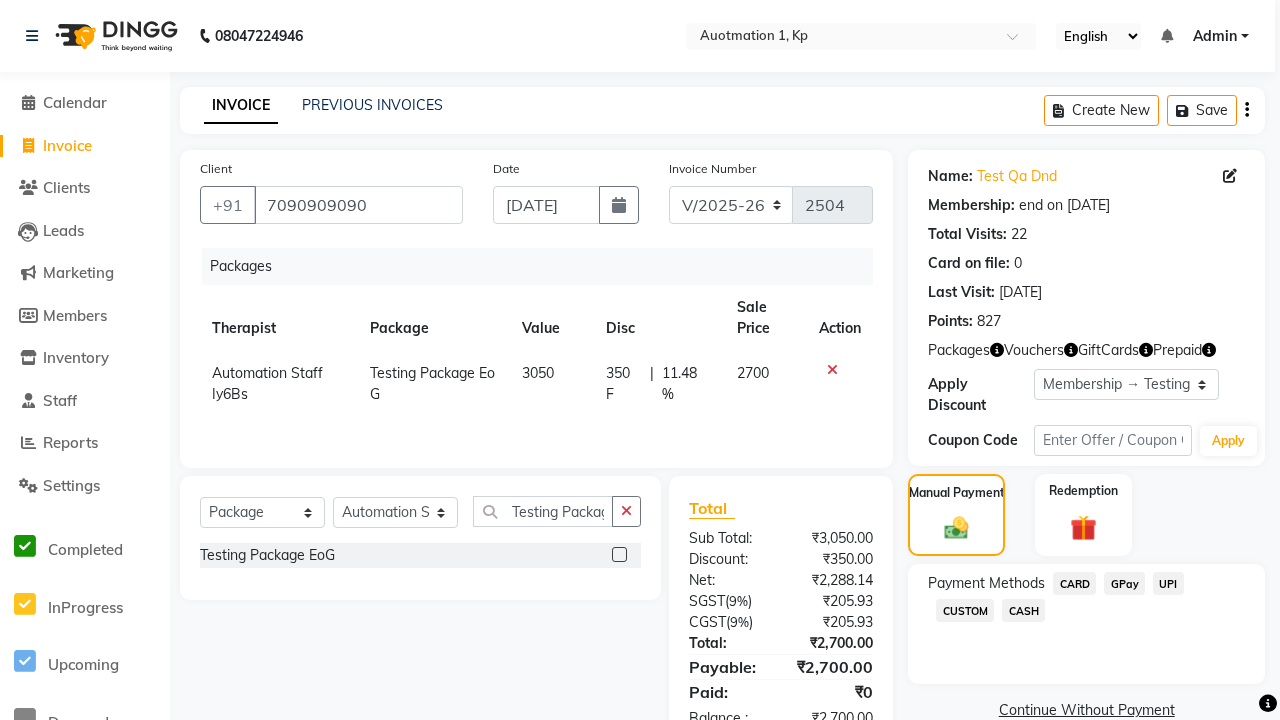 checkbox on "false" 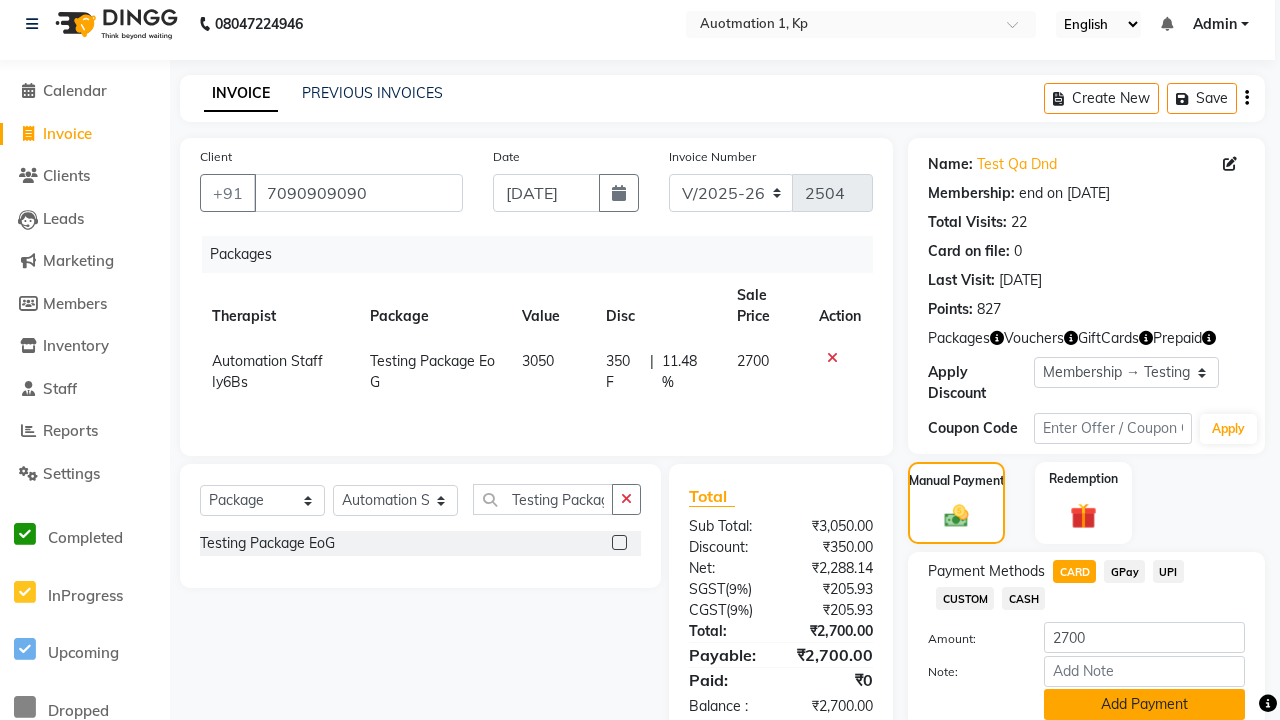 click on "Add Payment" 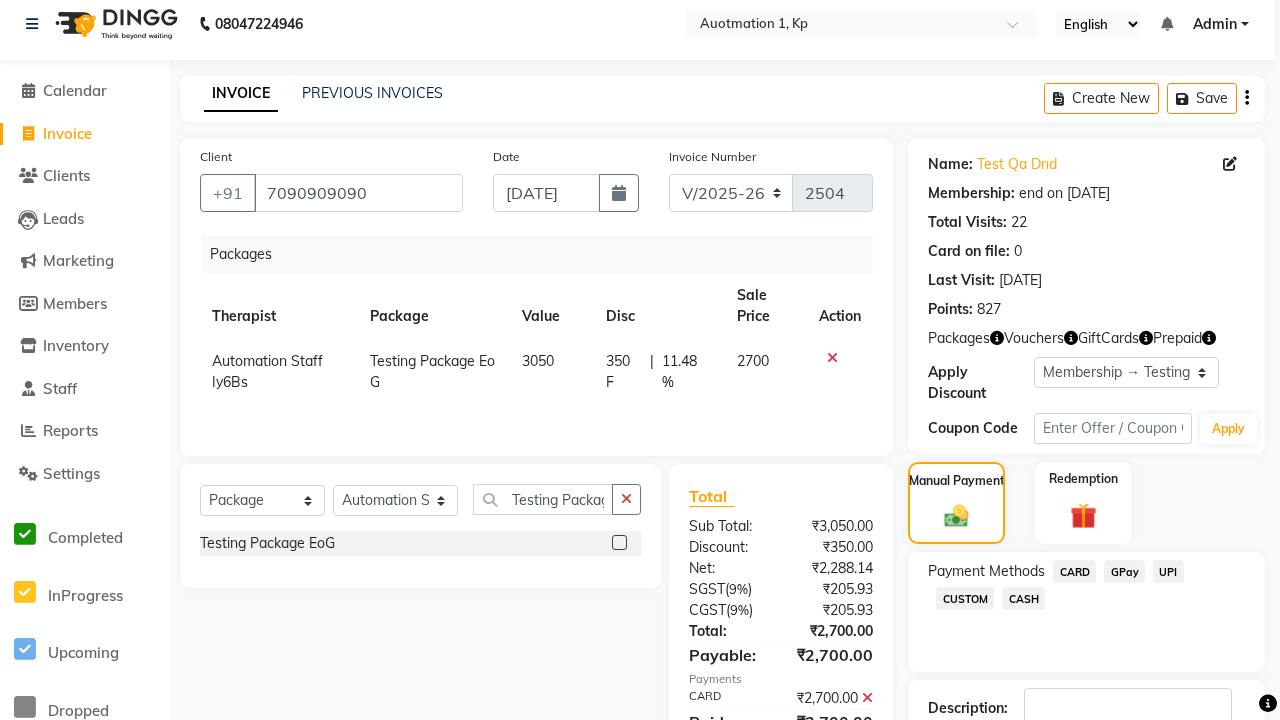 click 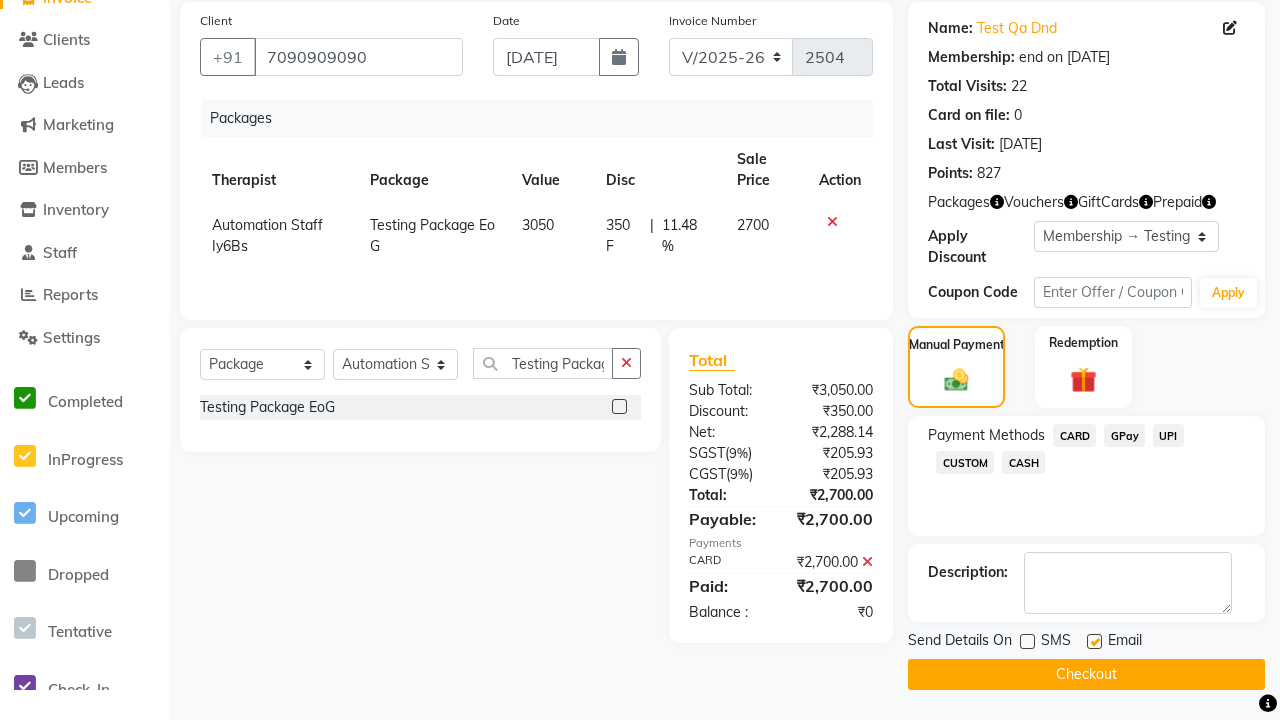 click 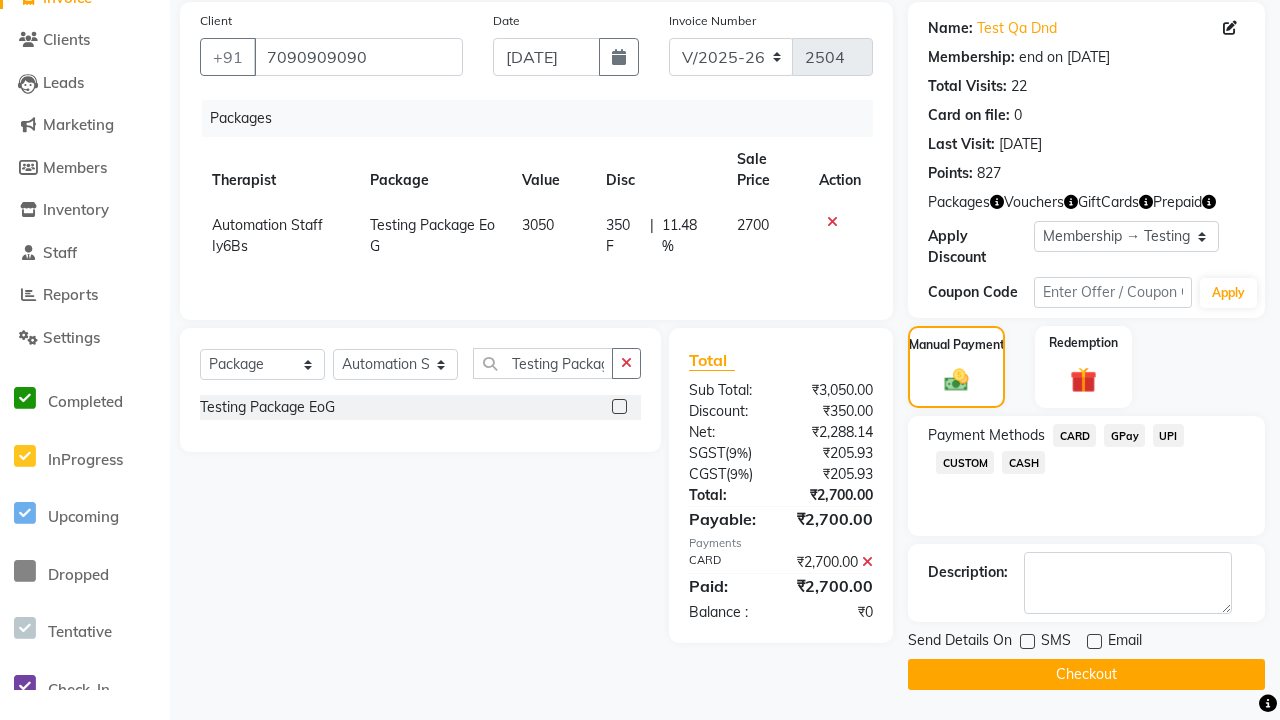 click on "Checkout" 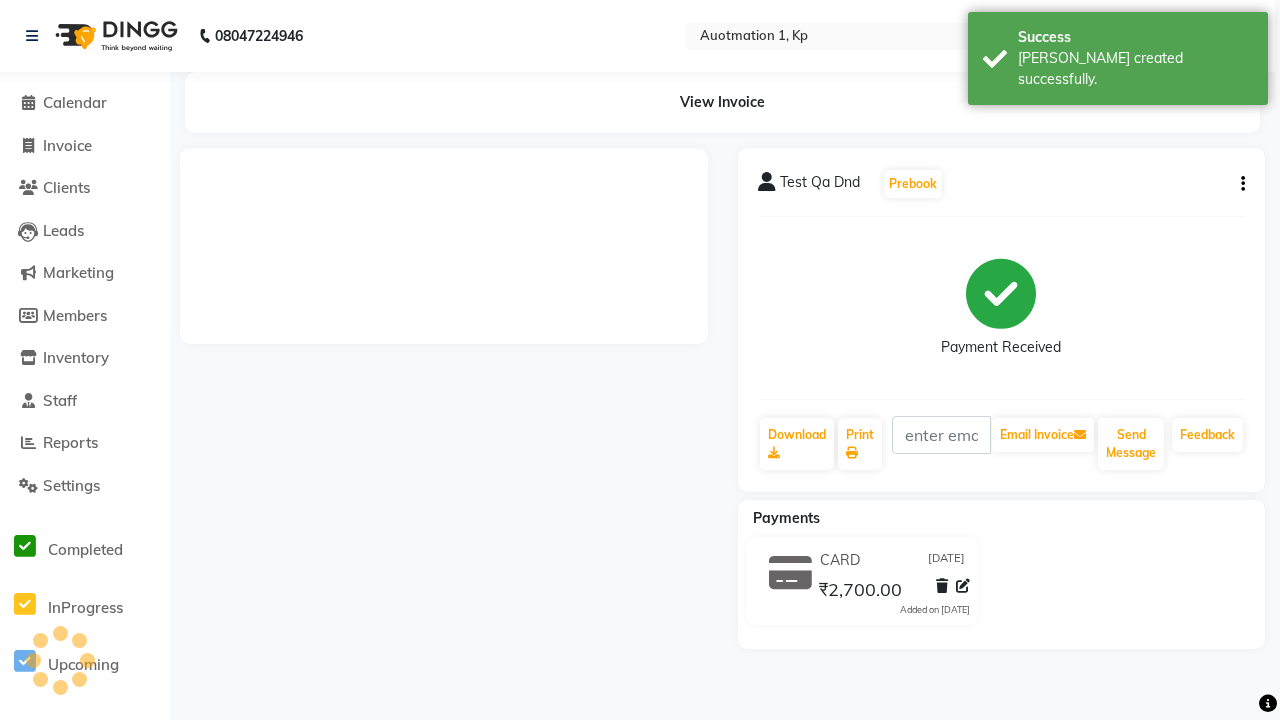 scroll, scrollTop: 0, scrollLeft: 0, axis: both 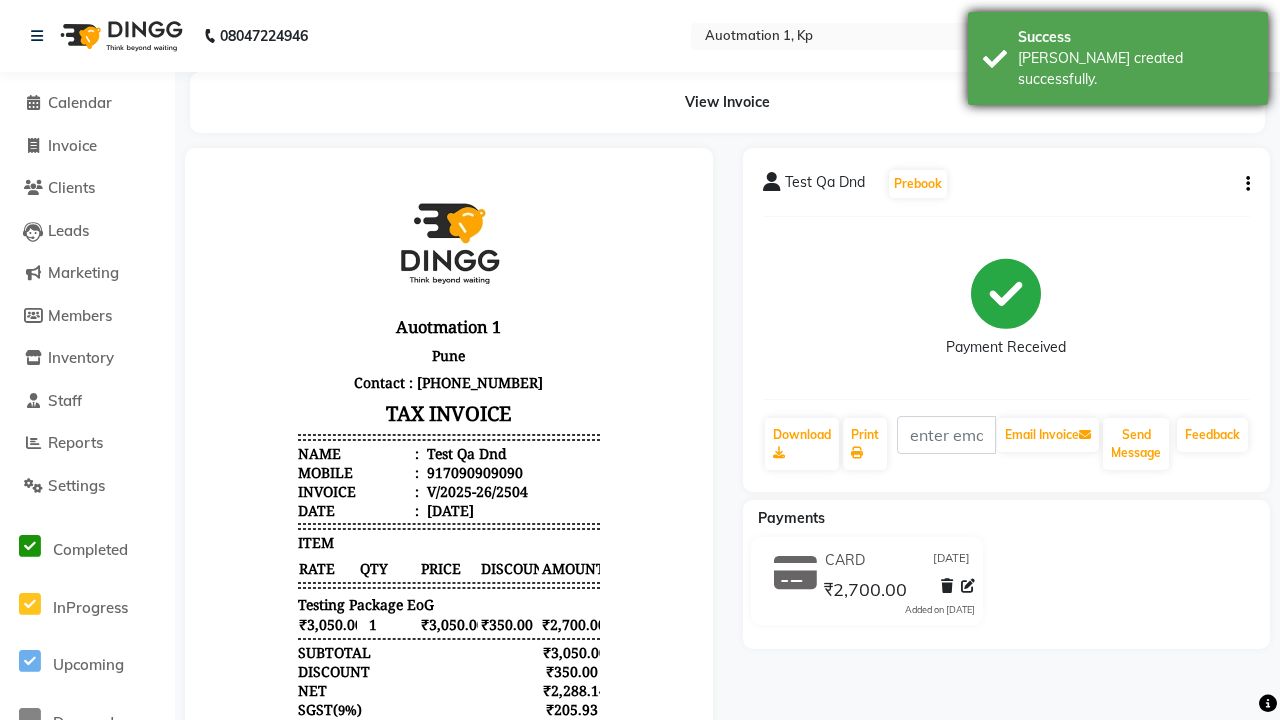 click on "[PERSON_NAME] created successfully." at bounding box center (1135, 69) 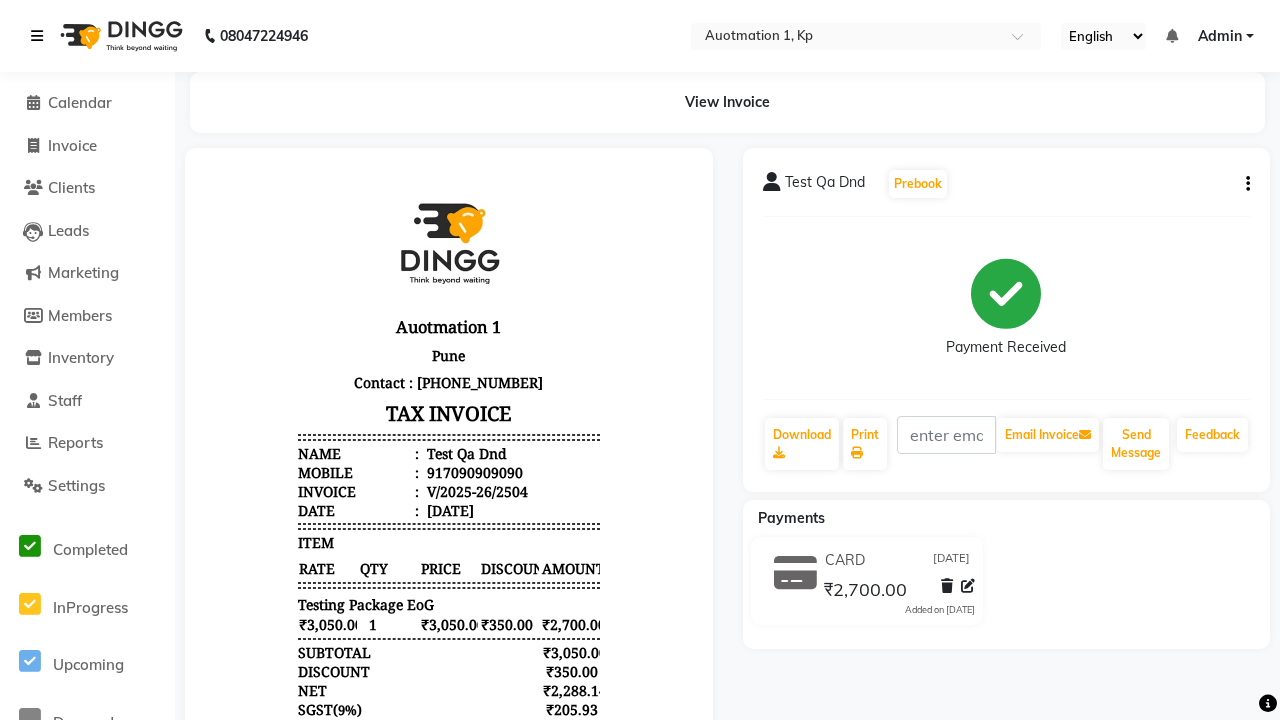 click at bounding box center [37, 36] 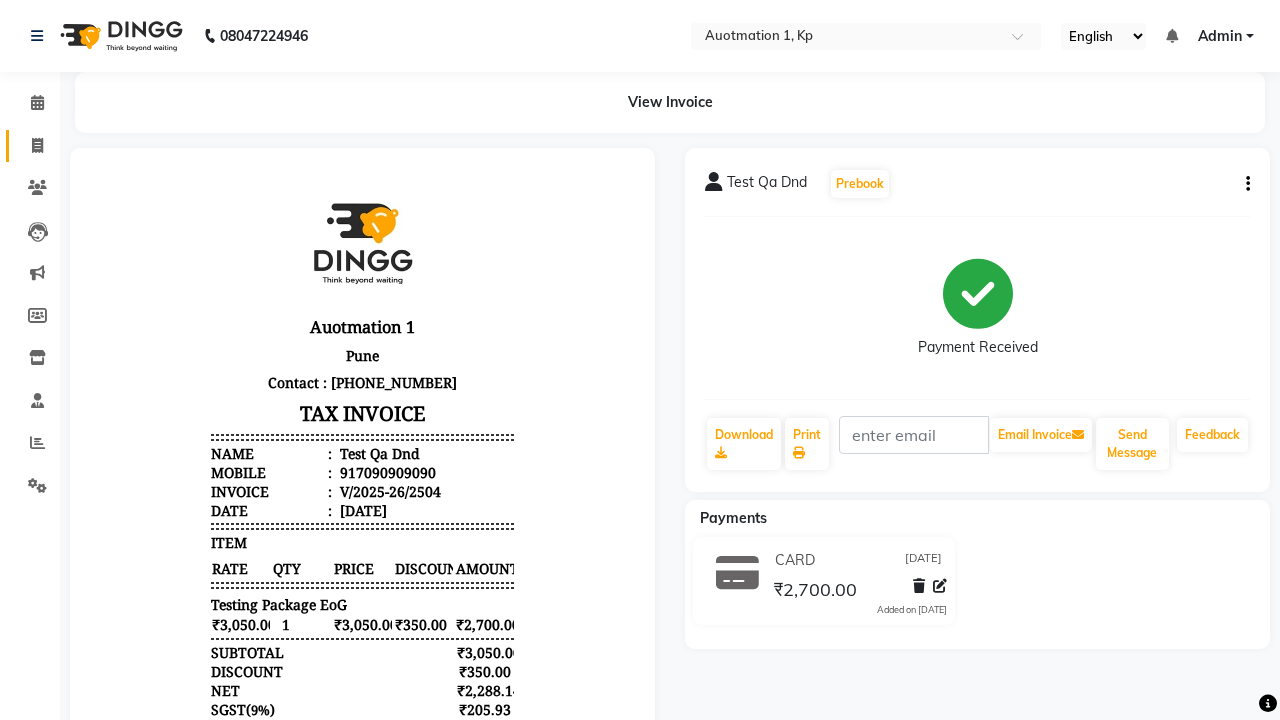click 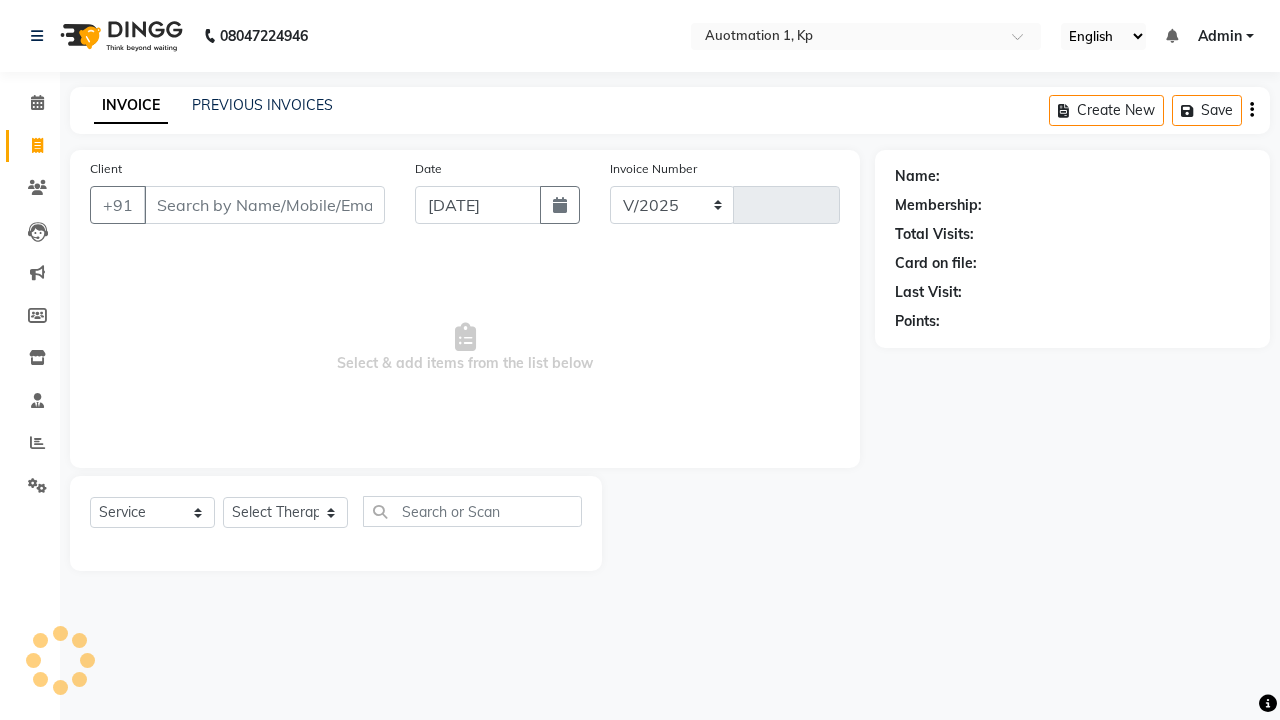 select on "150" 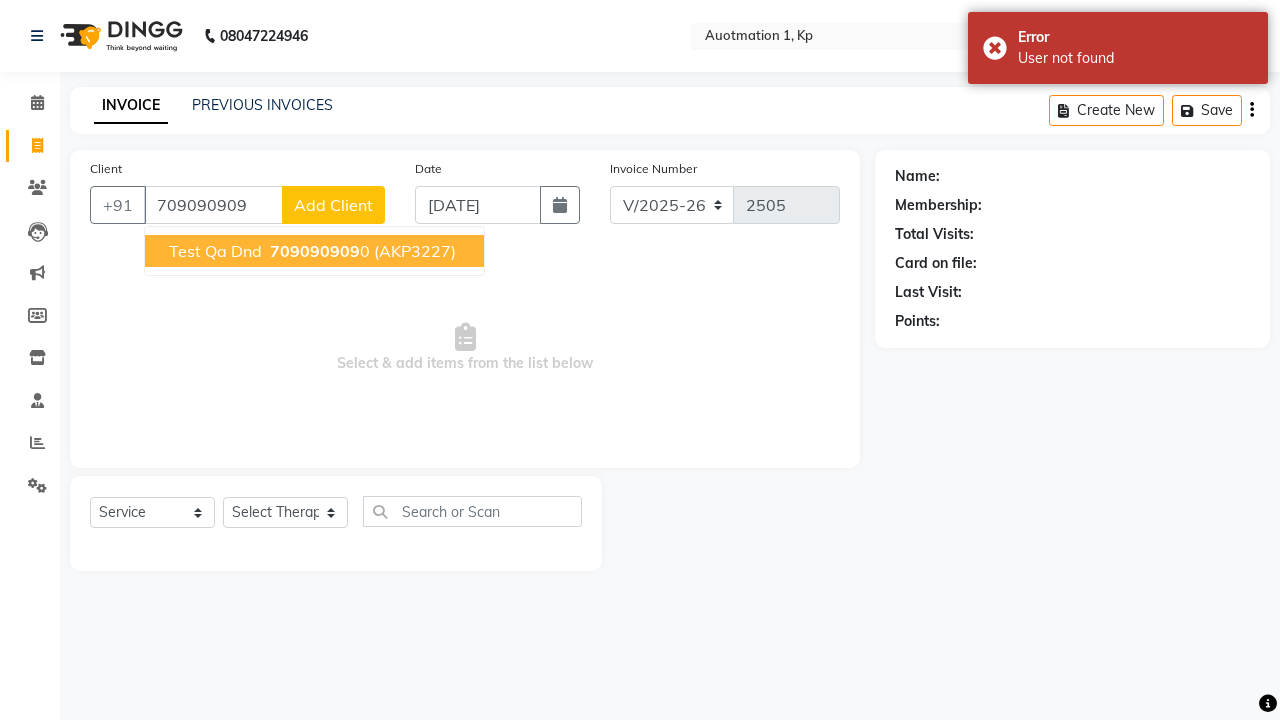 click on "709090909" at bounding box center [315, 251] 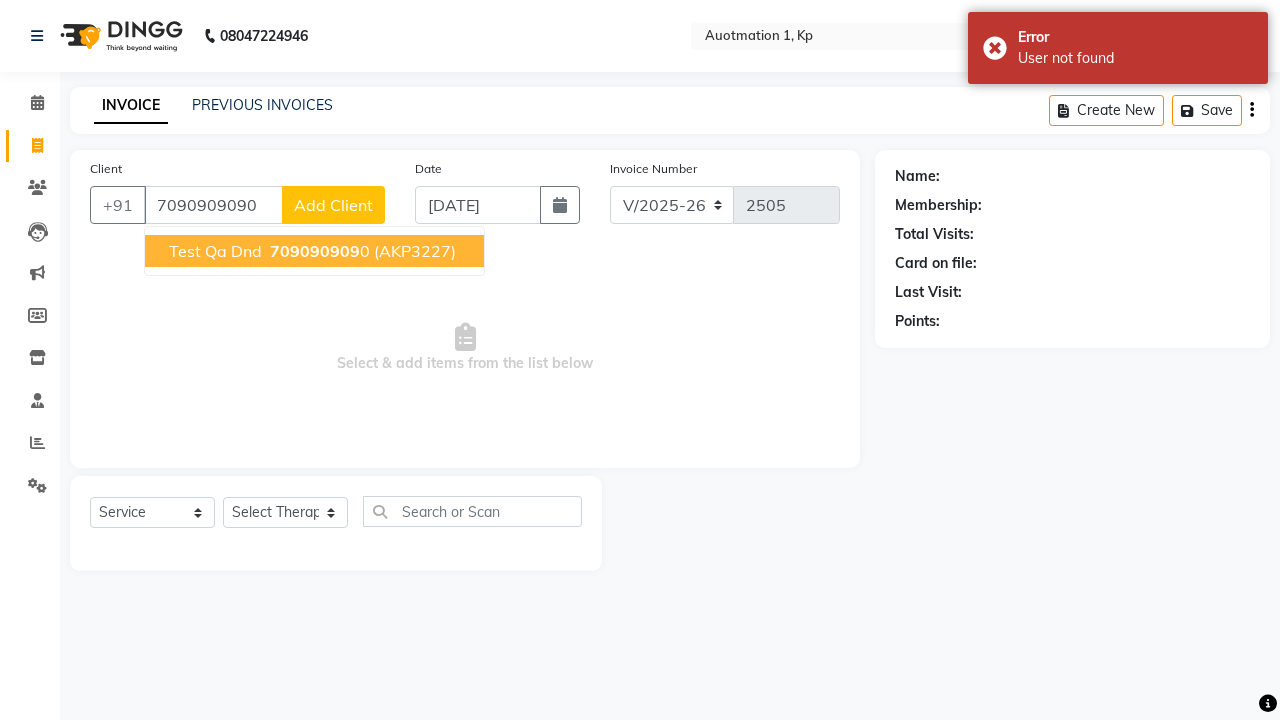 type on "7090909090" 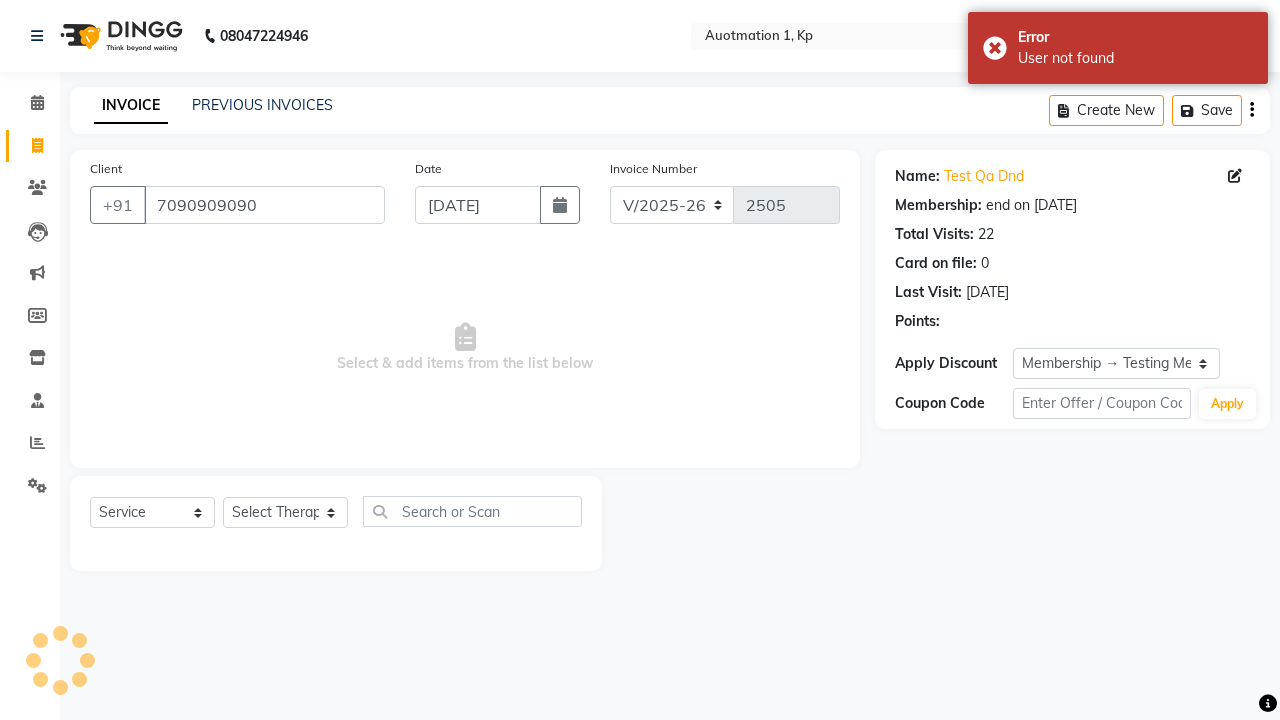 select on "0:" 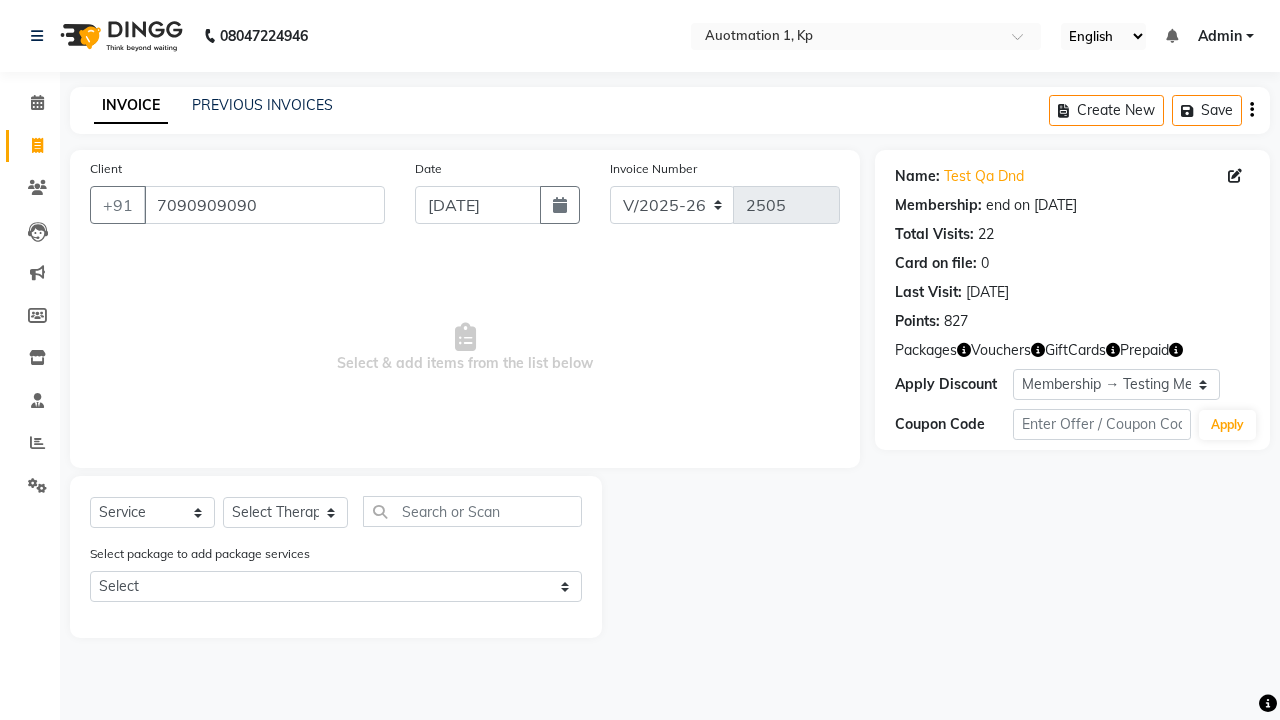 select on "5421" 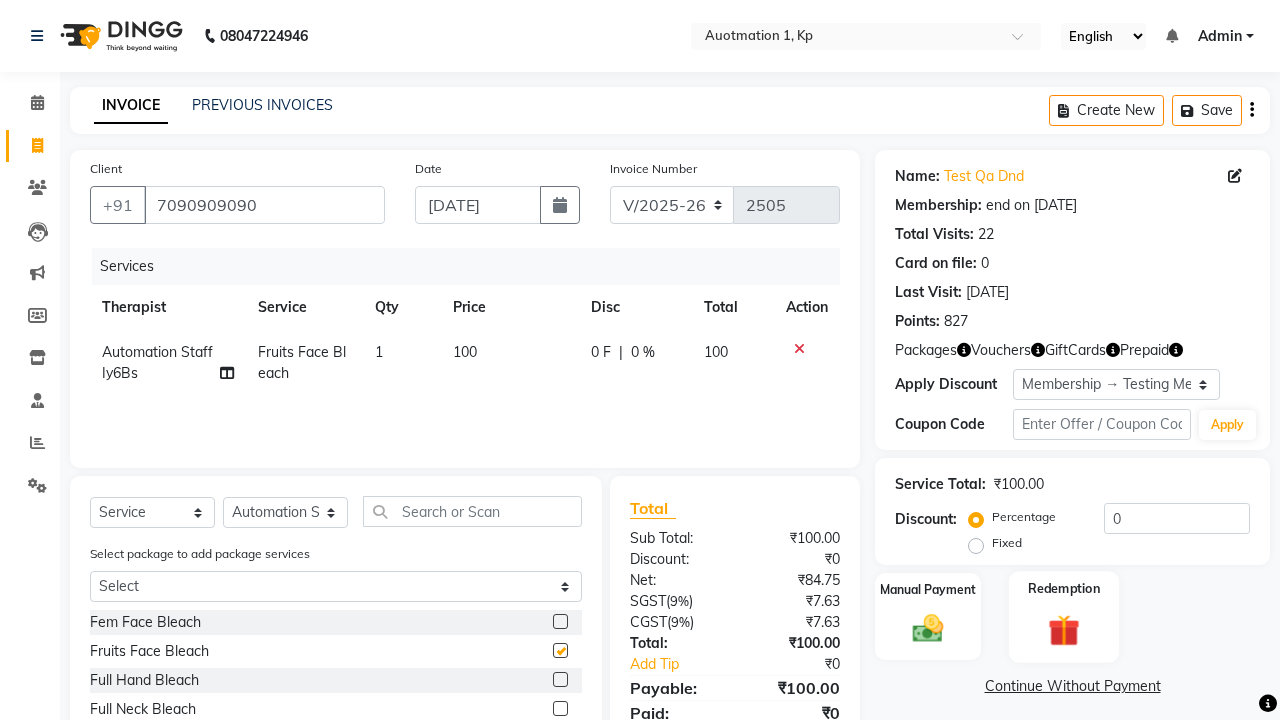 click 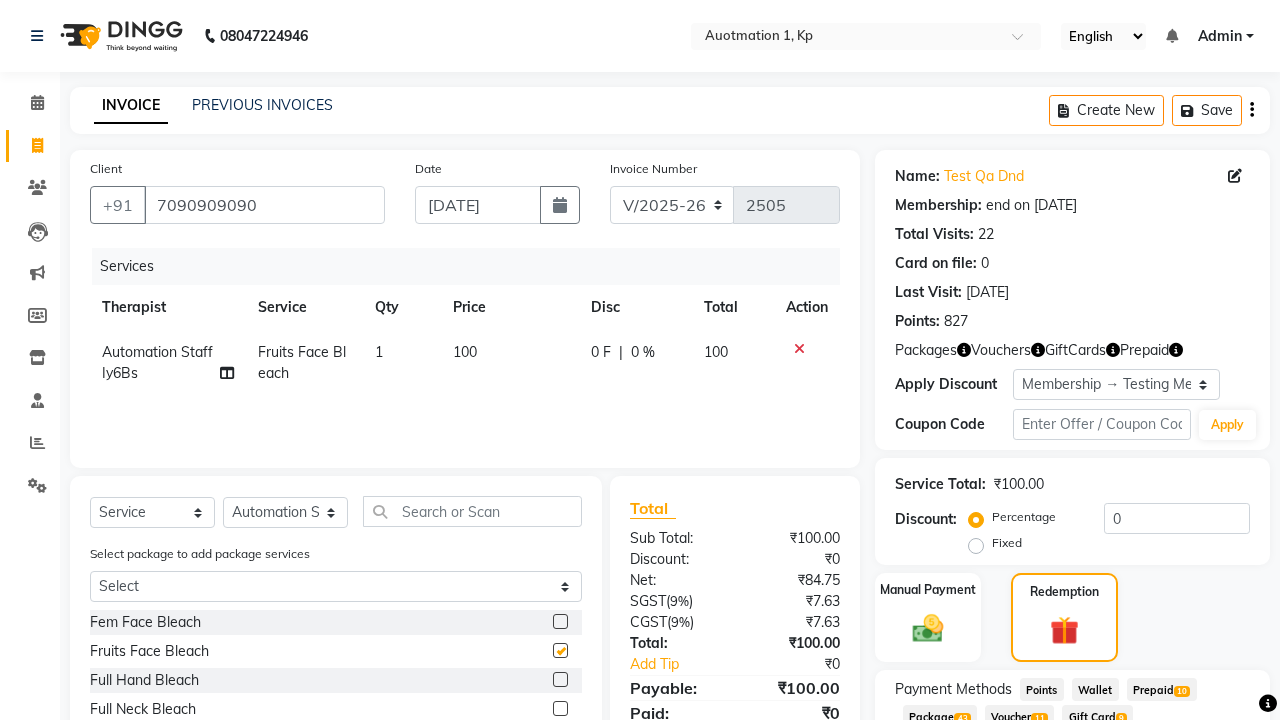 click on "Package  43" 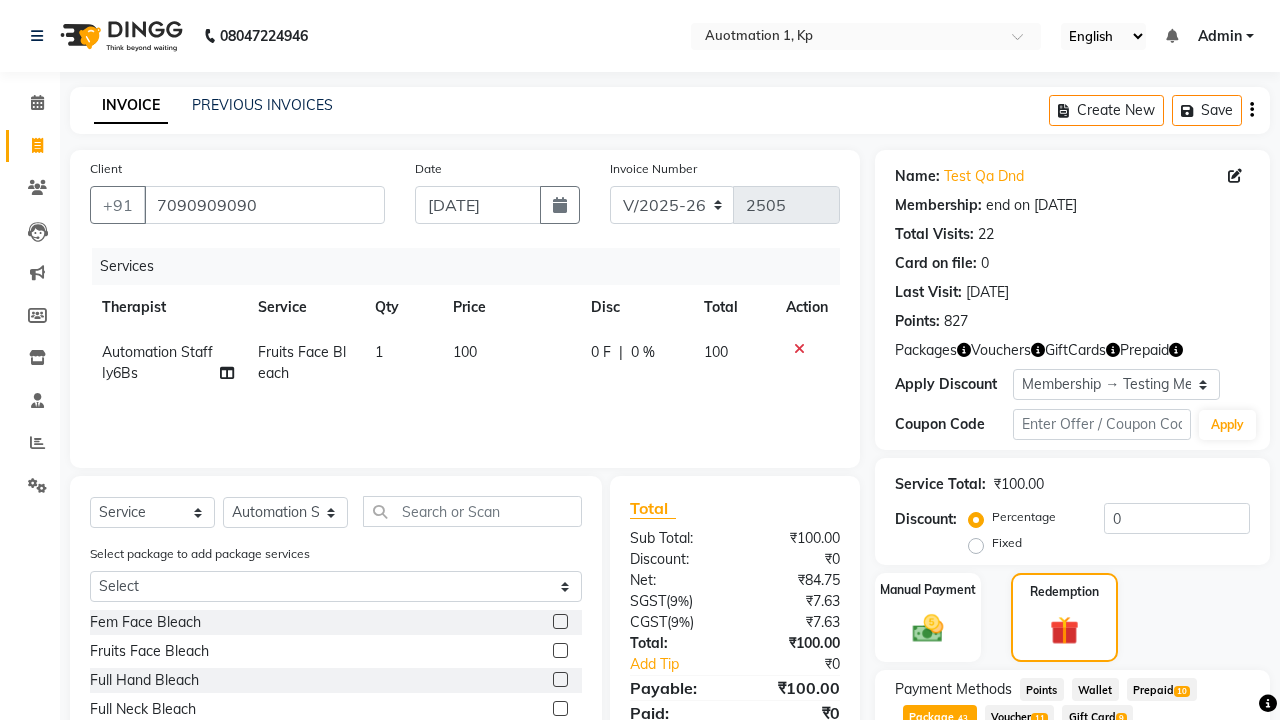 checkbox on "false" 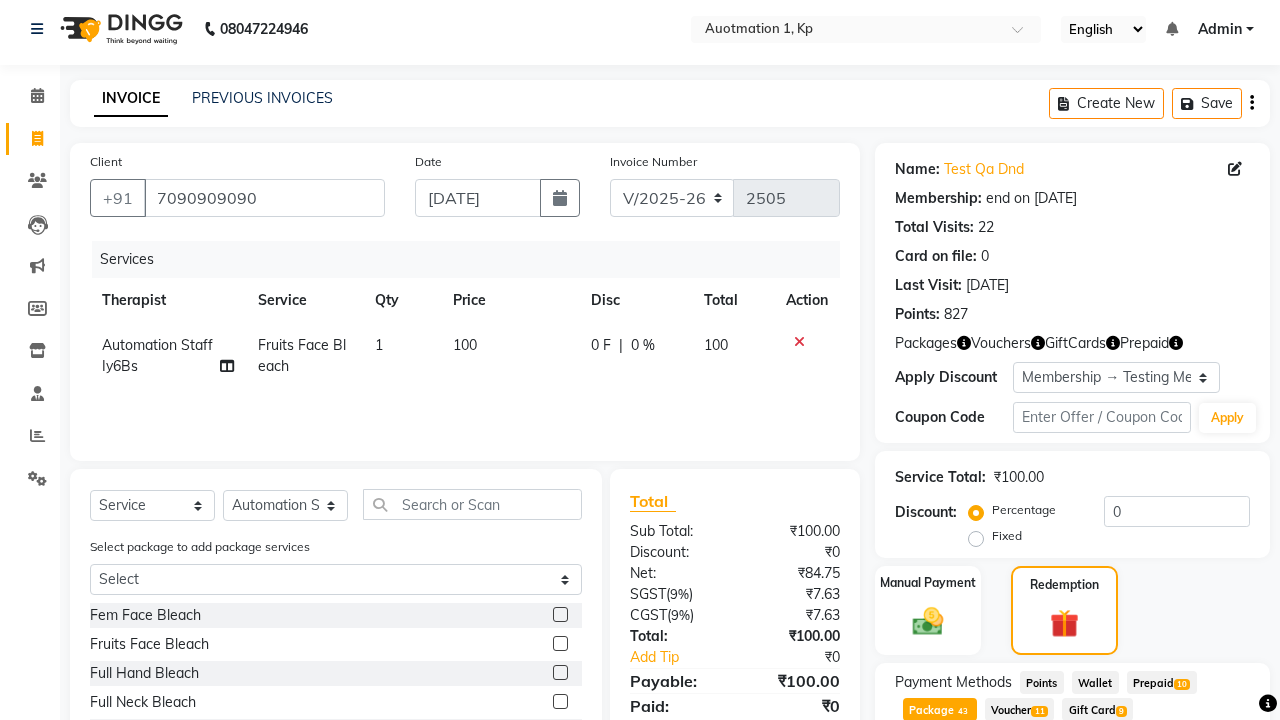 click on "Apply" at bounding box center (1197, 790) 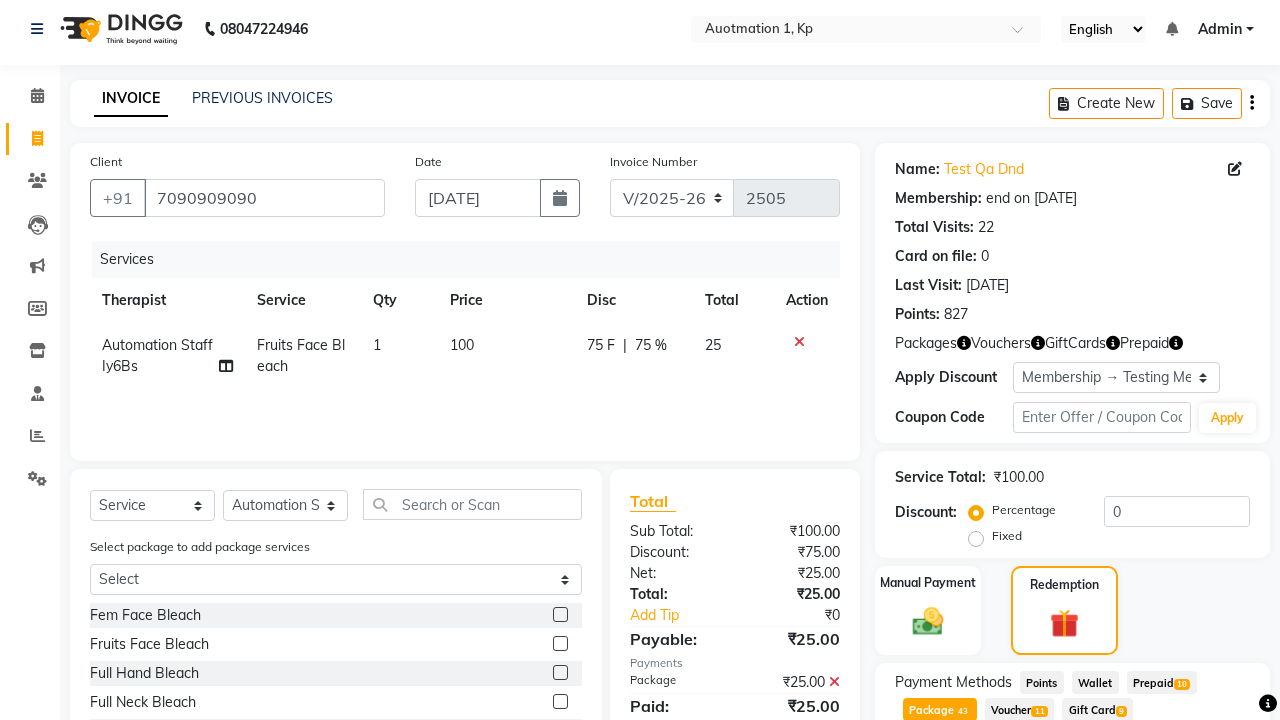 scroll, scrollTop: 329, scrollLeft: 0, axis: vertical 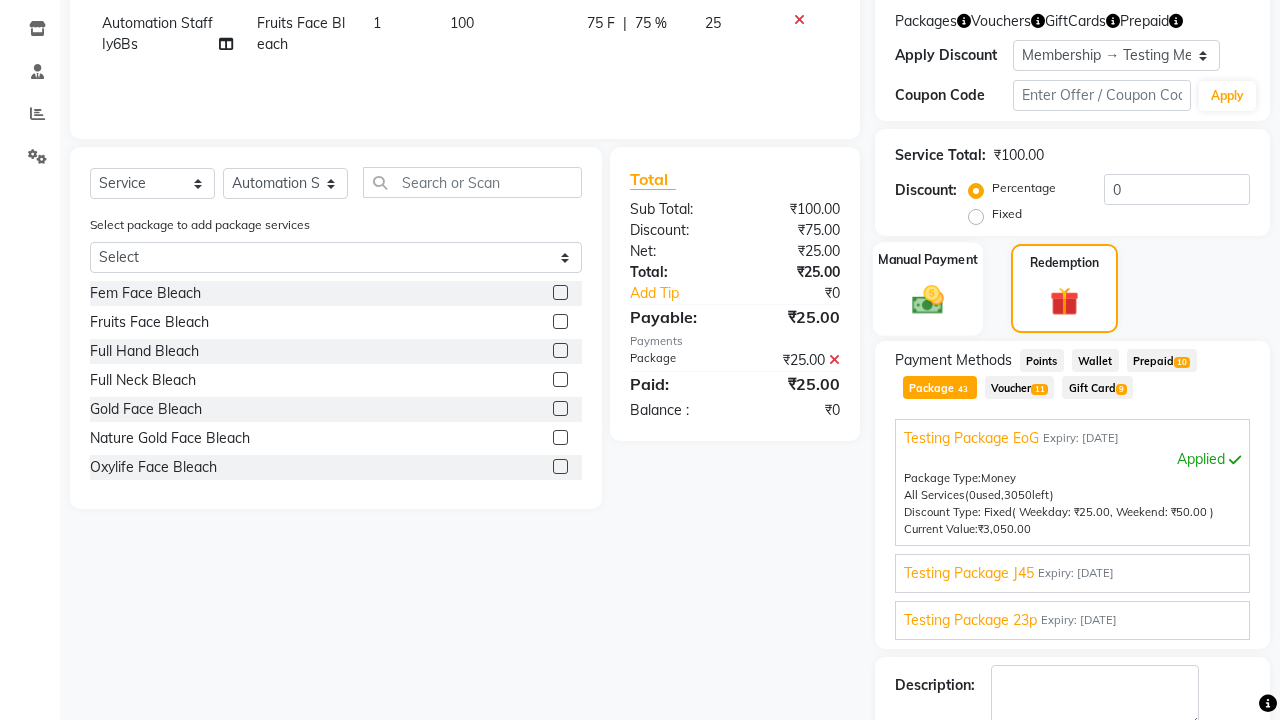 click 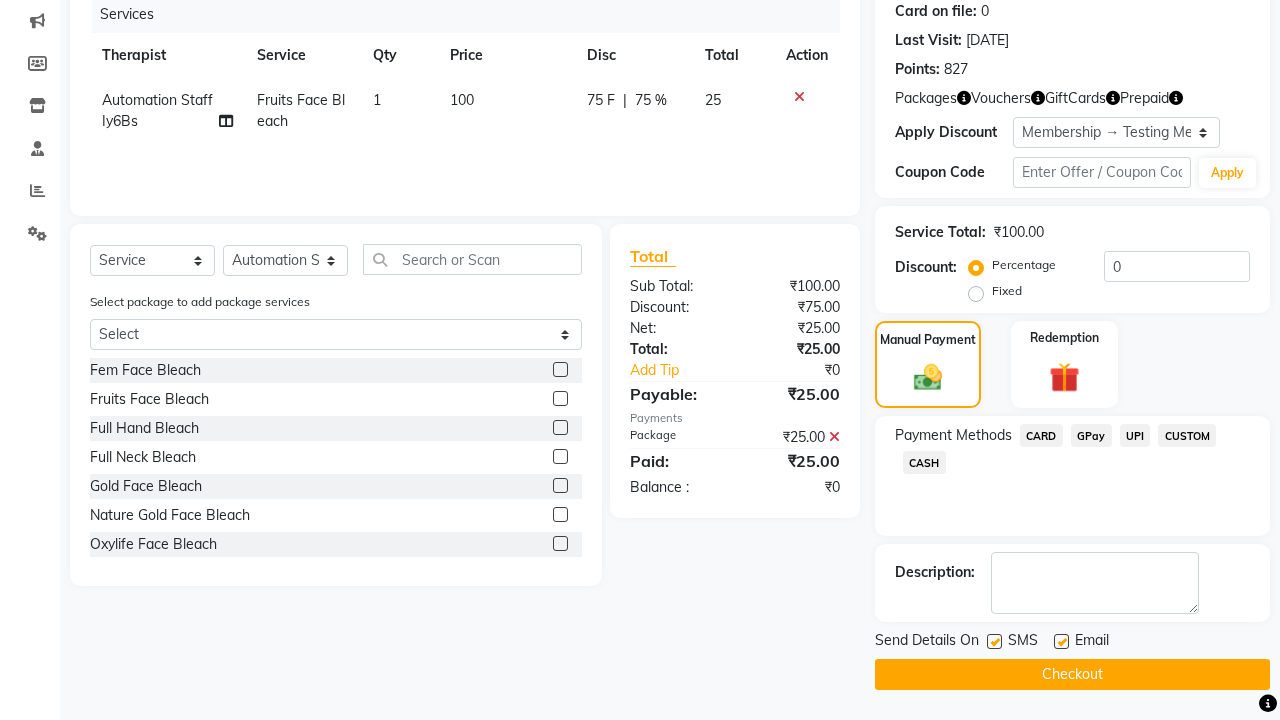 click on "CARD" 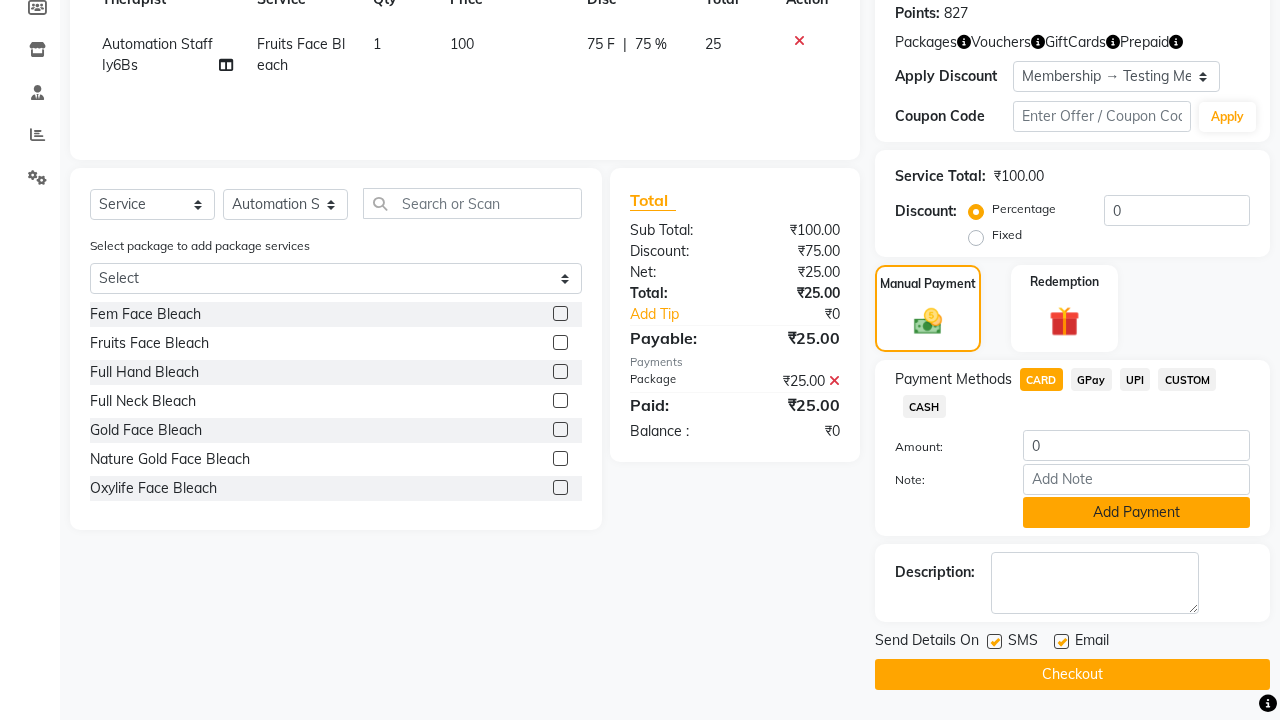 click on "Add Payment" 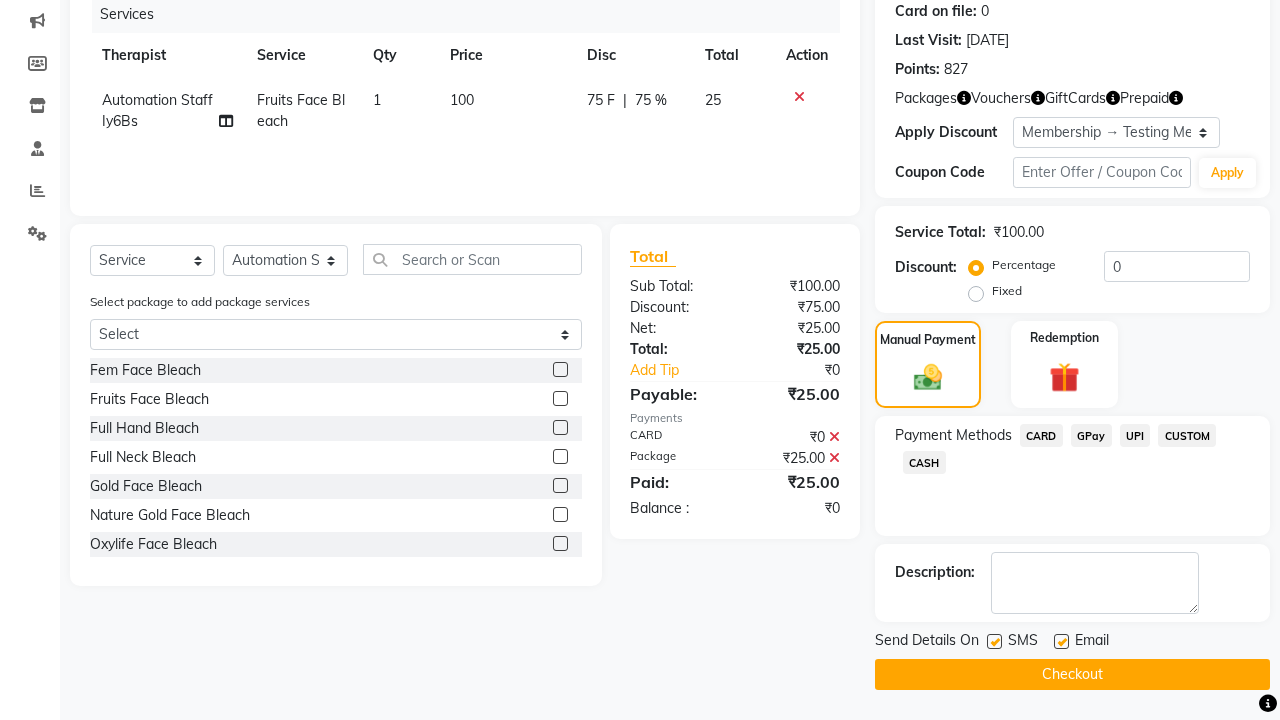 click 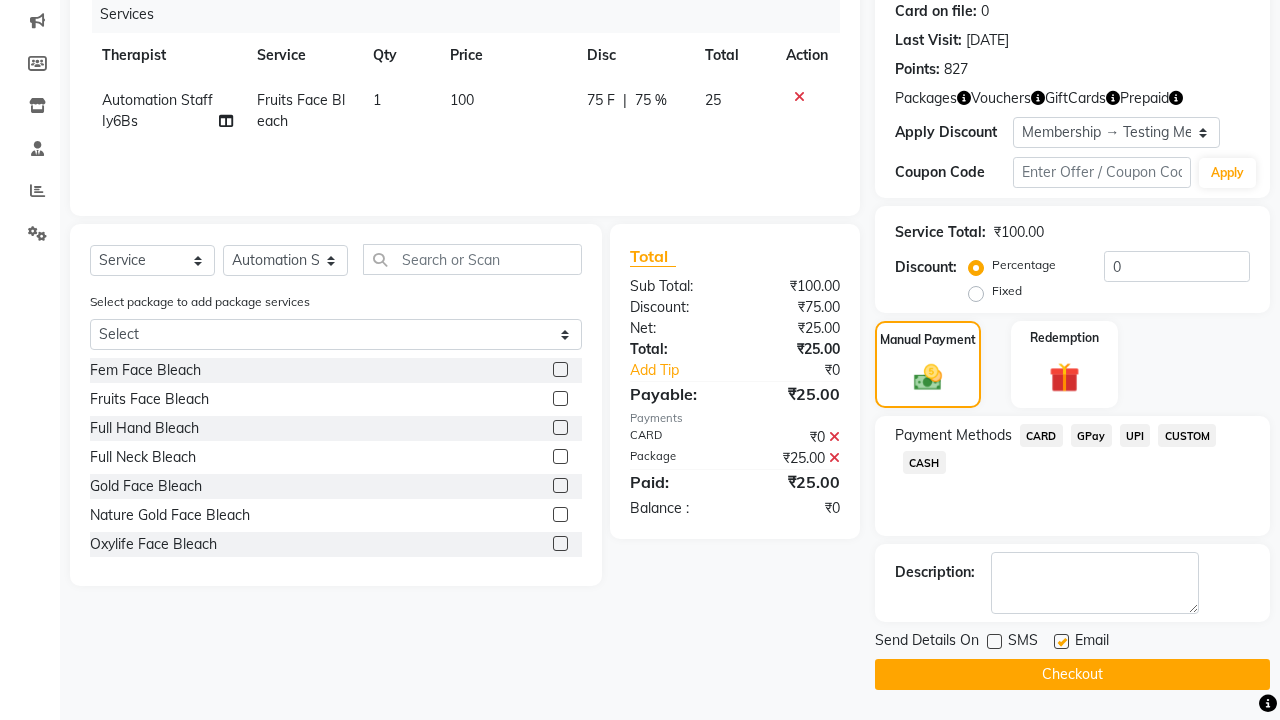 click 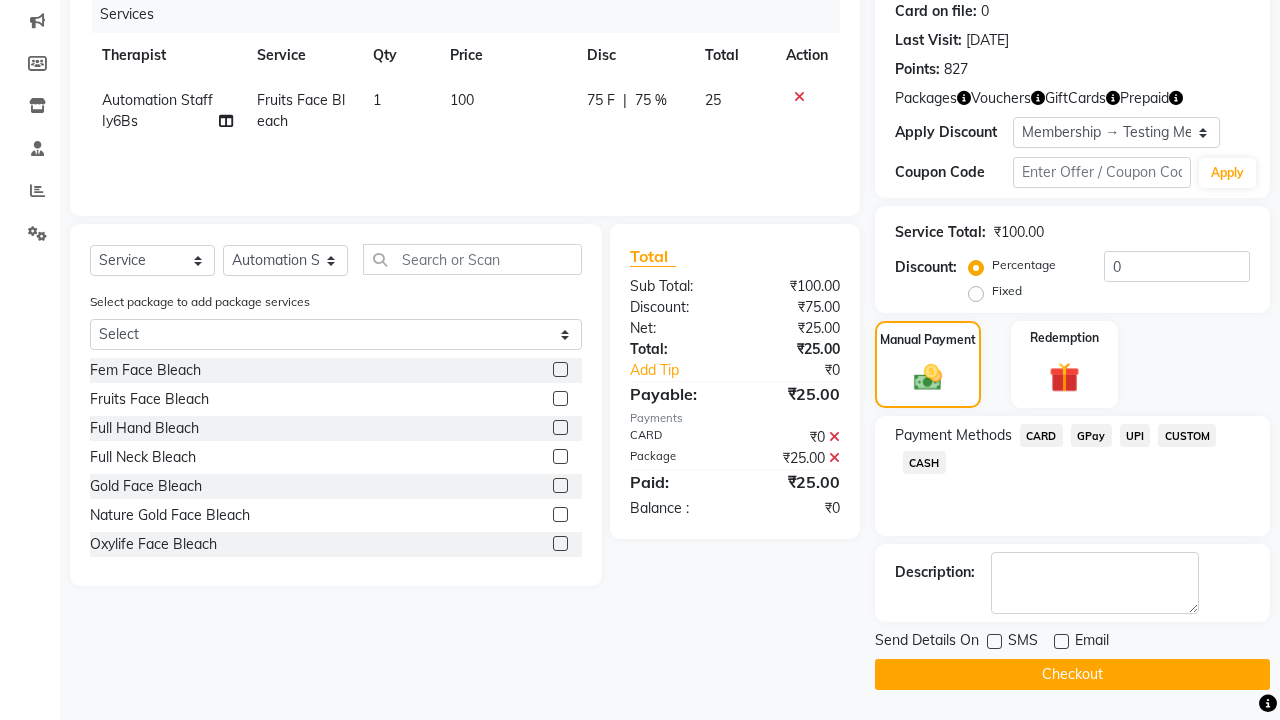 click on "Checkout" 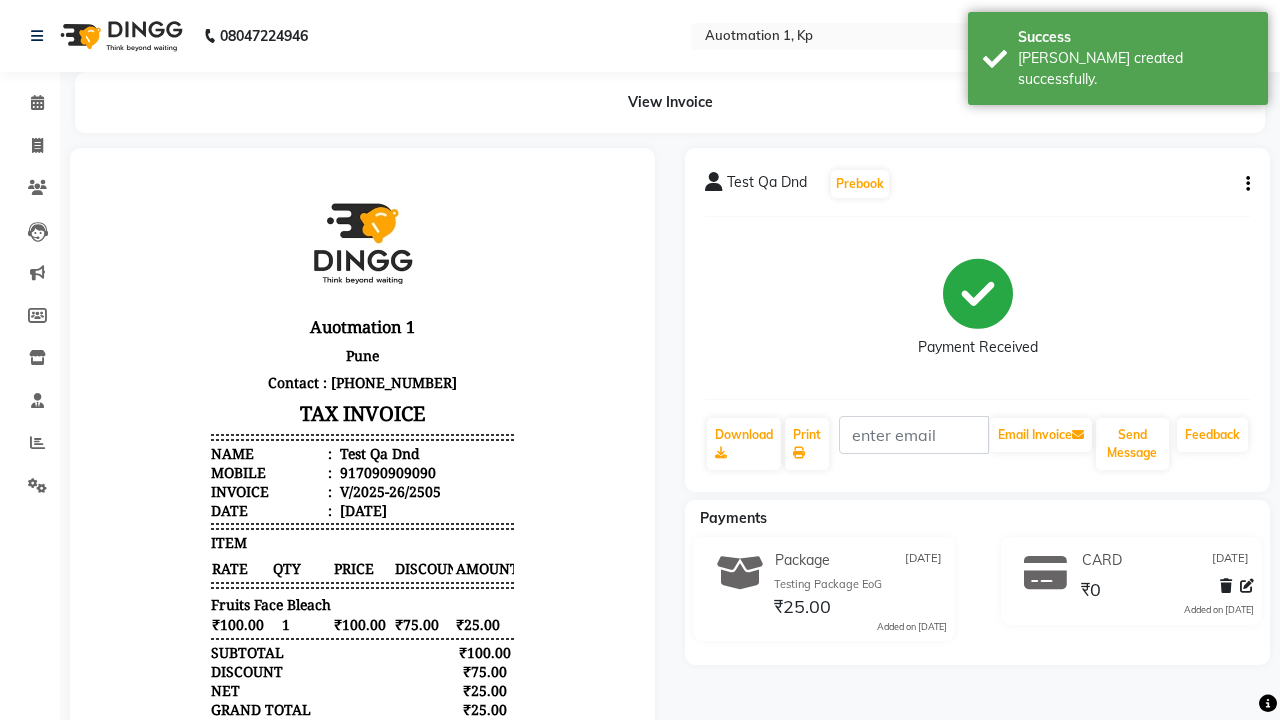 scroll, scrollTop: 0, scrollLeft: 0, axis: both 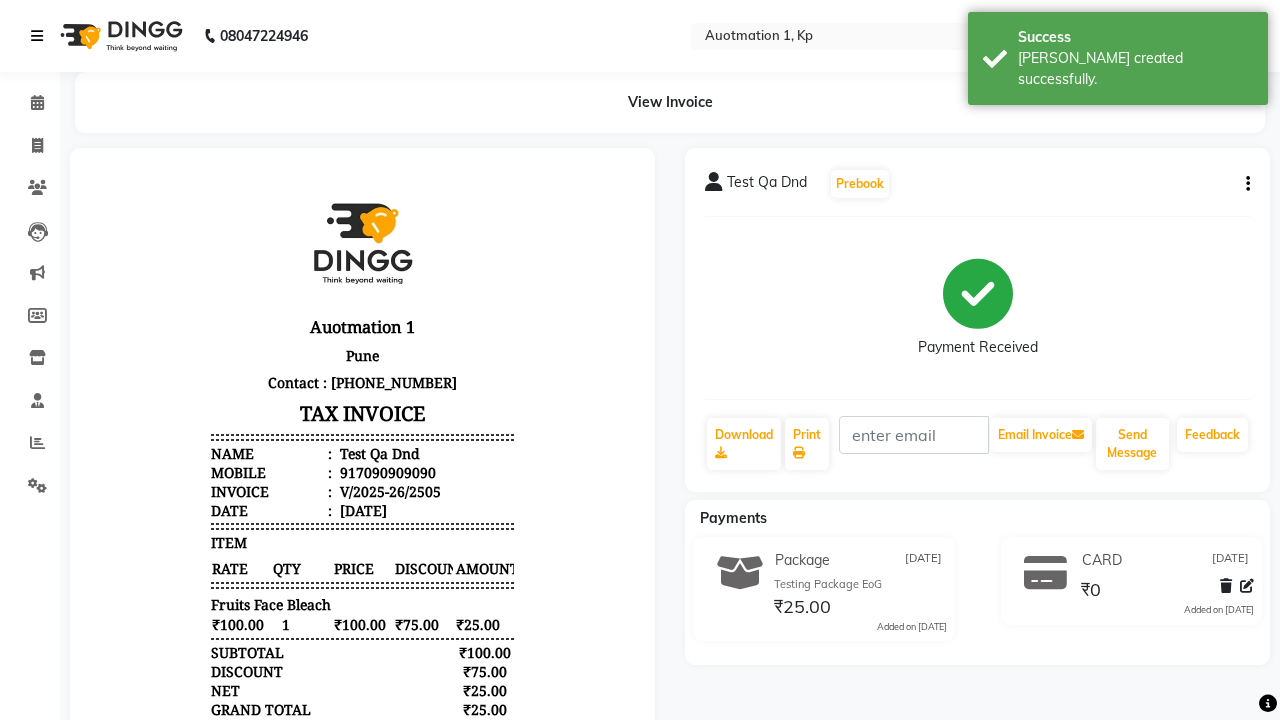 click on "[PERSON_NAME] created successfully." at bounding box center [1135, 69] 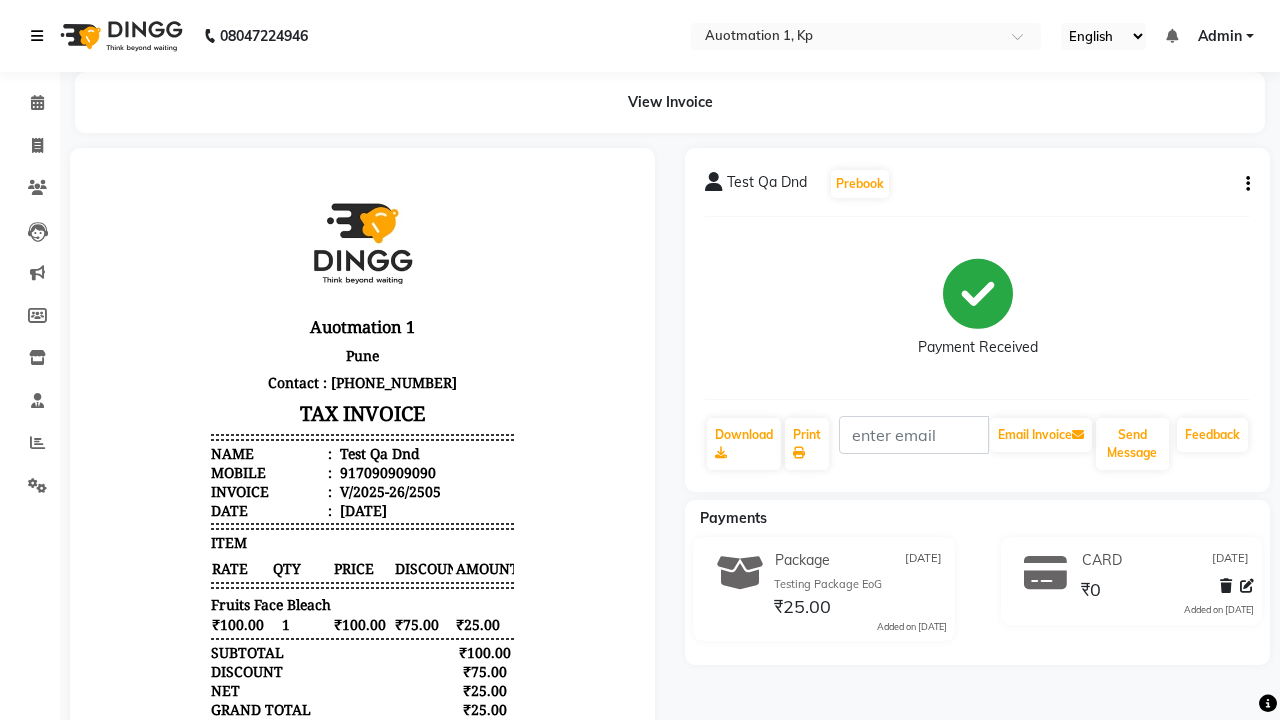 click at bounding box center [37, 36] 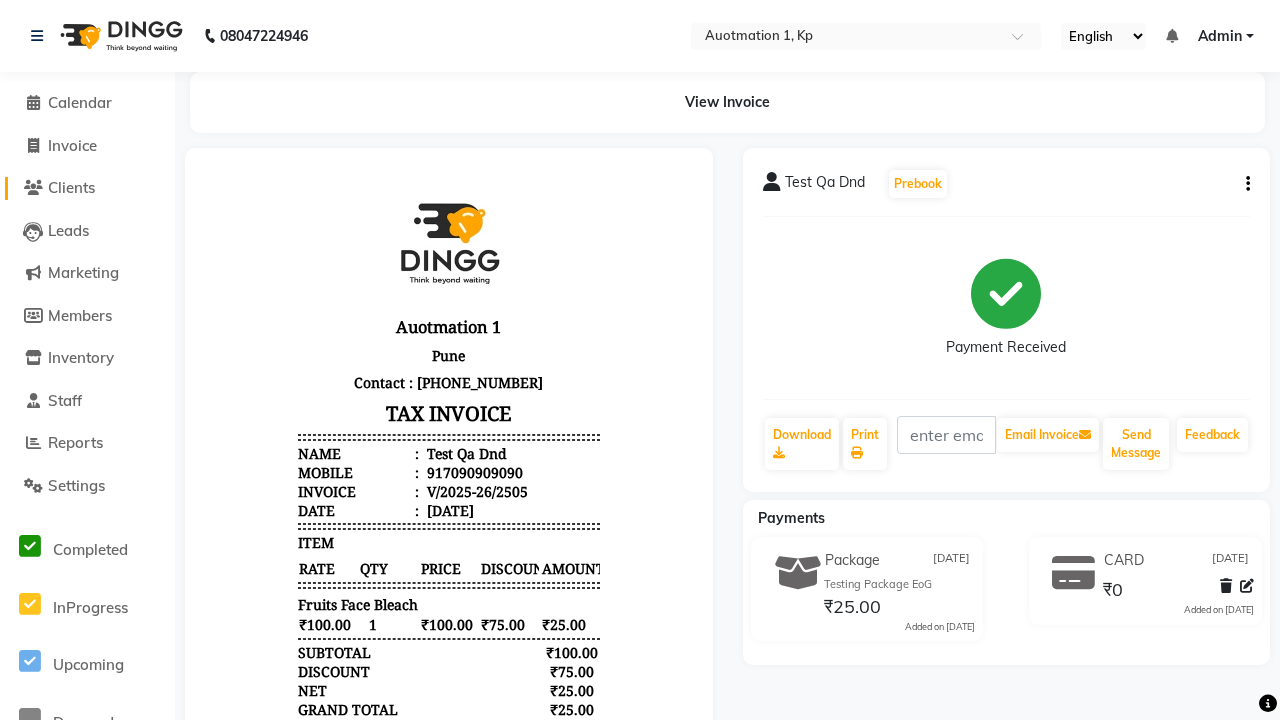 click on "Clients" 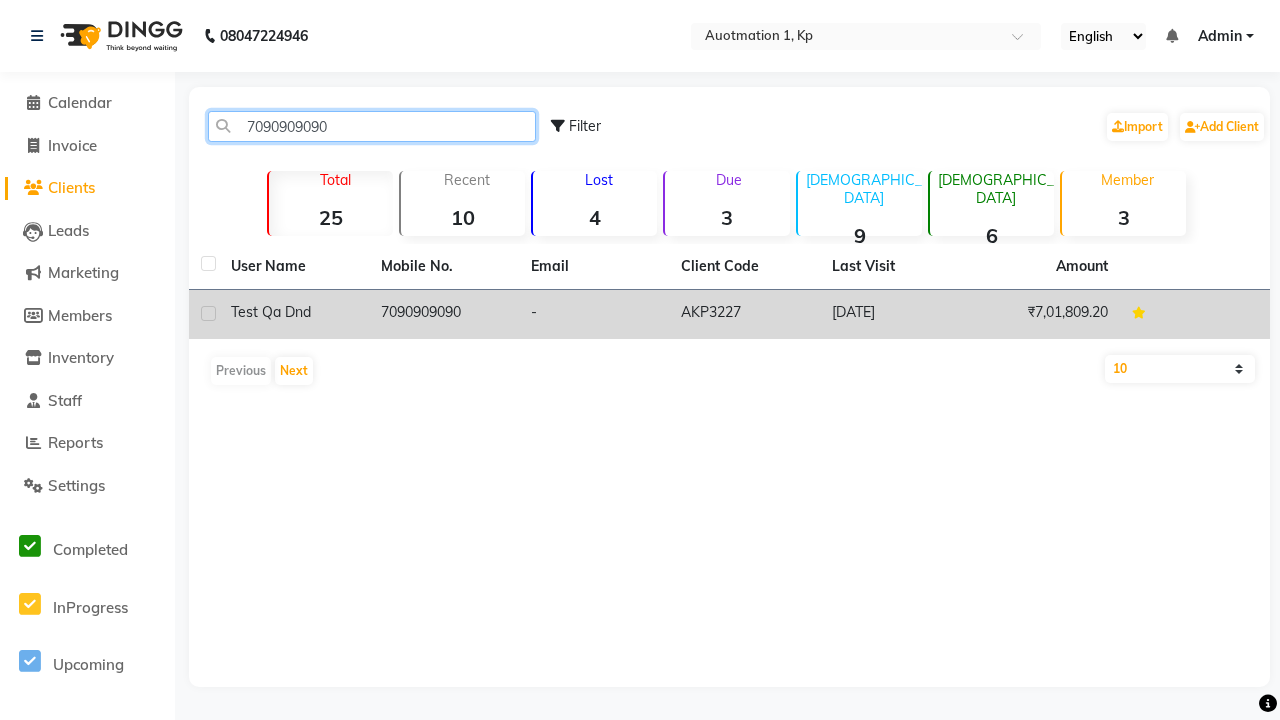 type on "7090909090" 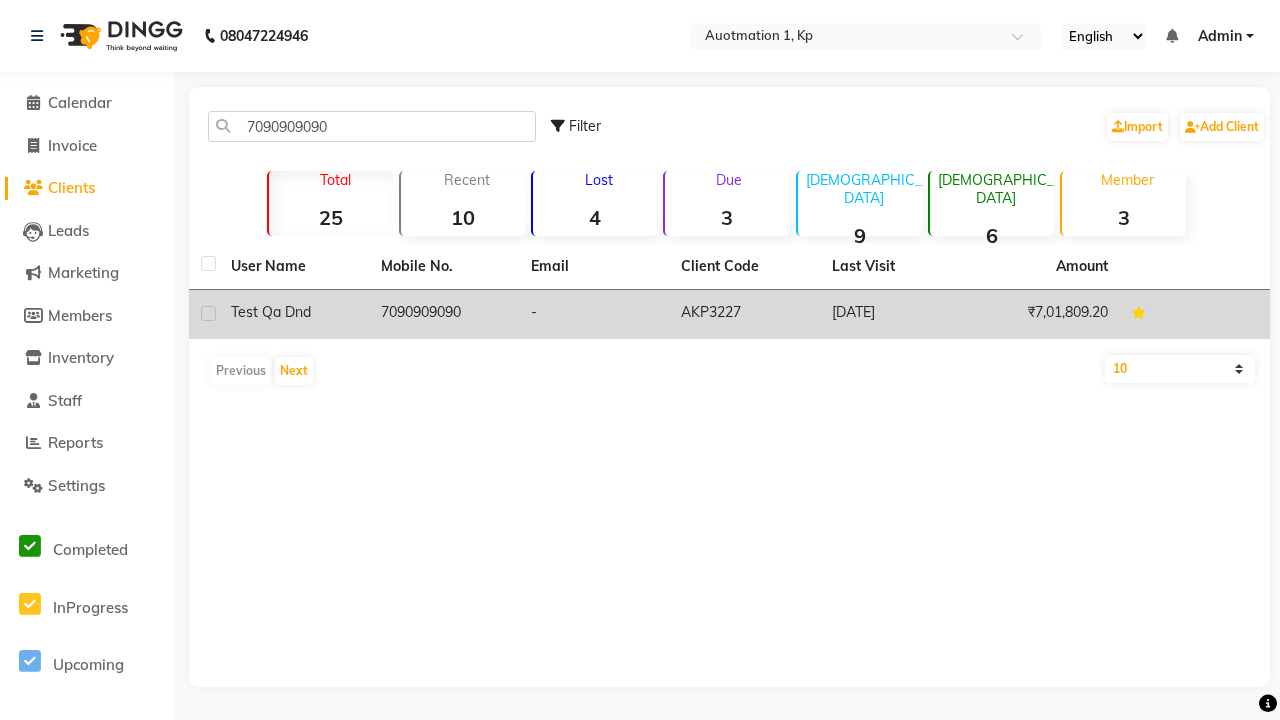 click on "7090909090" 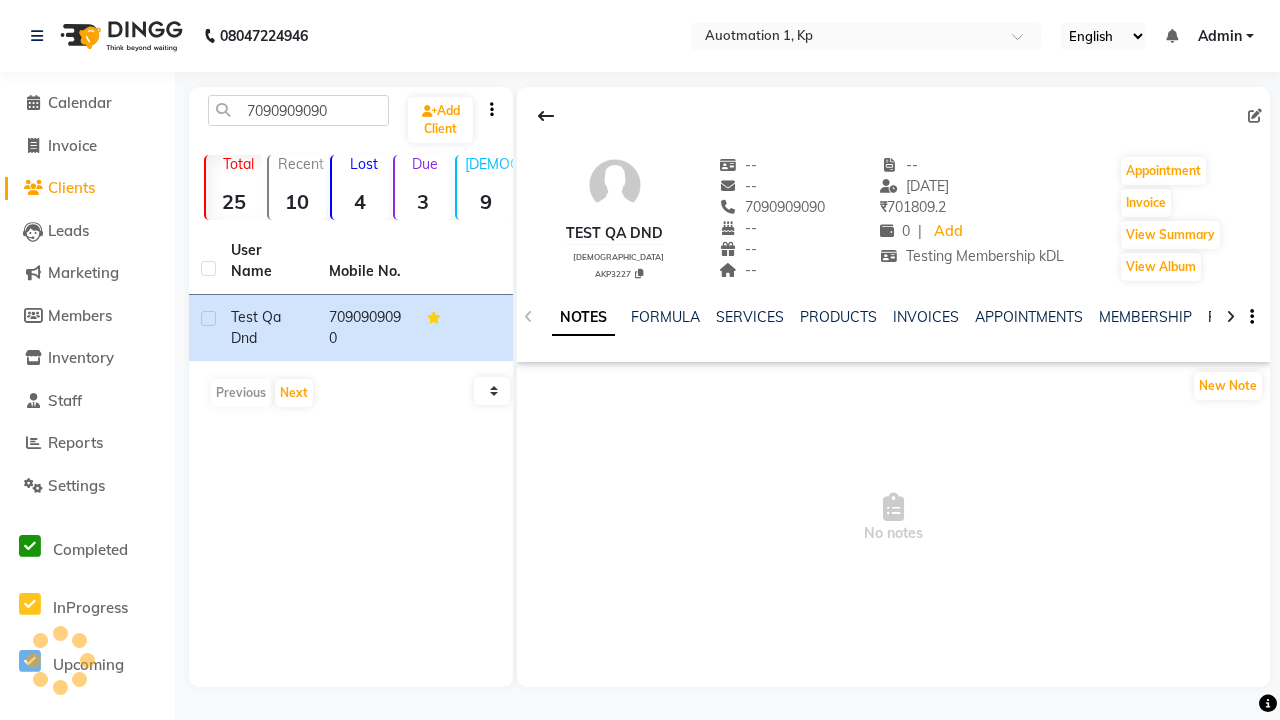 click on "PACKAGES" 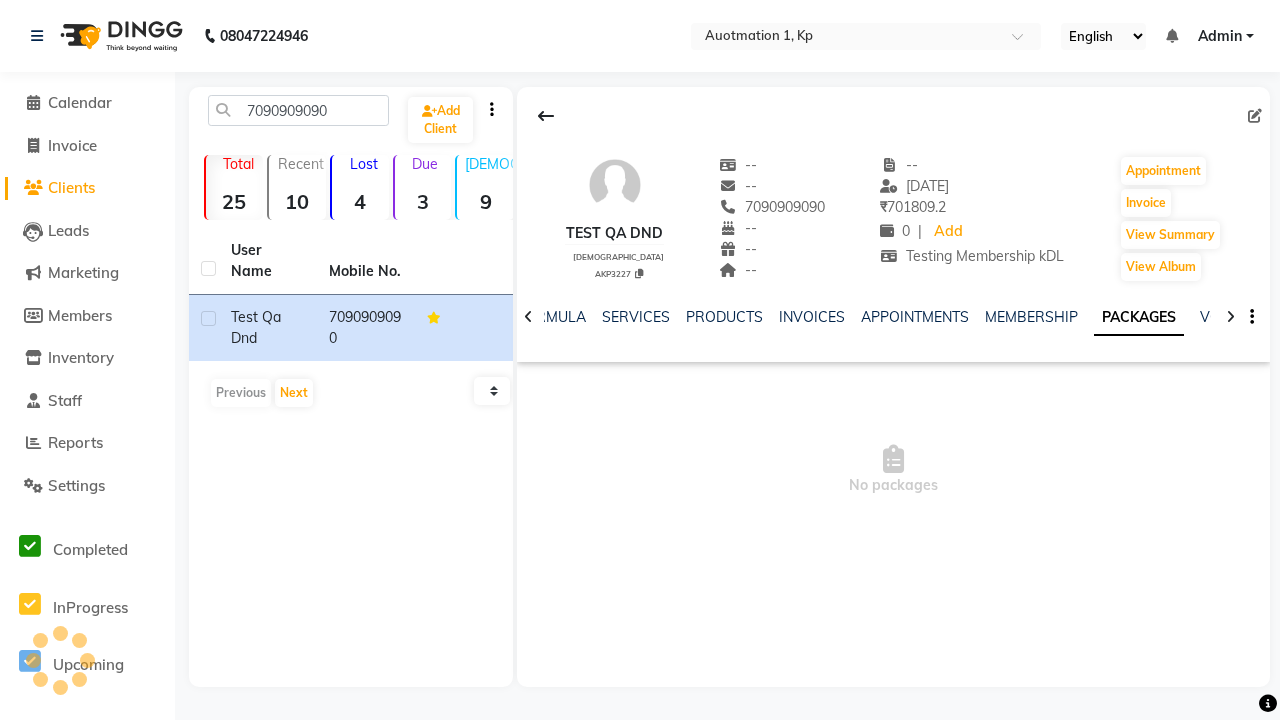 scroll, scrollTop: 0, scrollLeft: 71, axis: horizontal 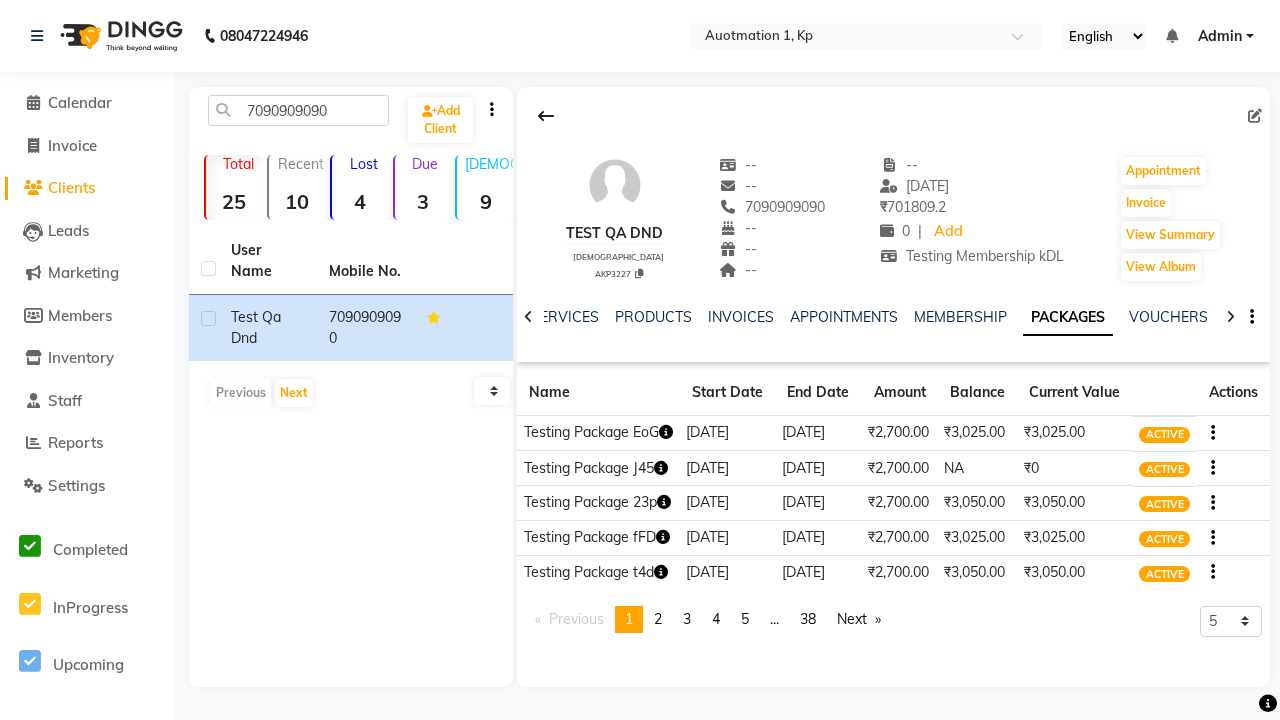 click 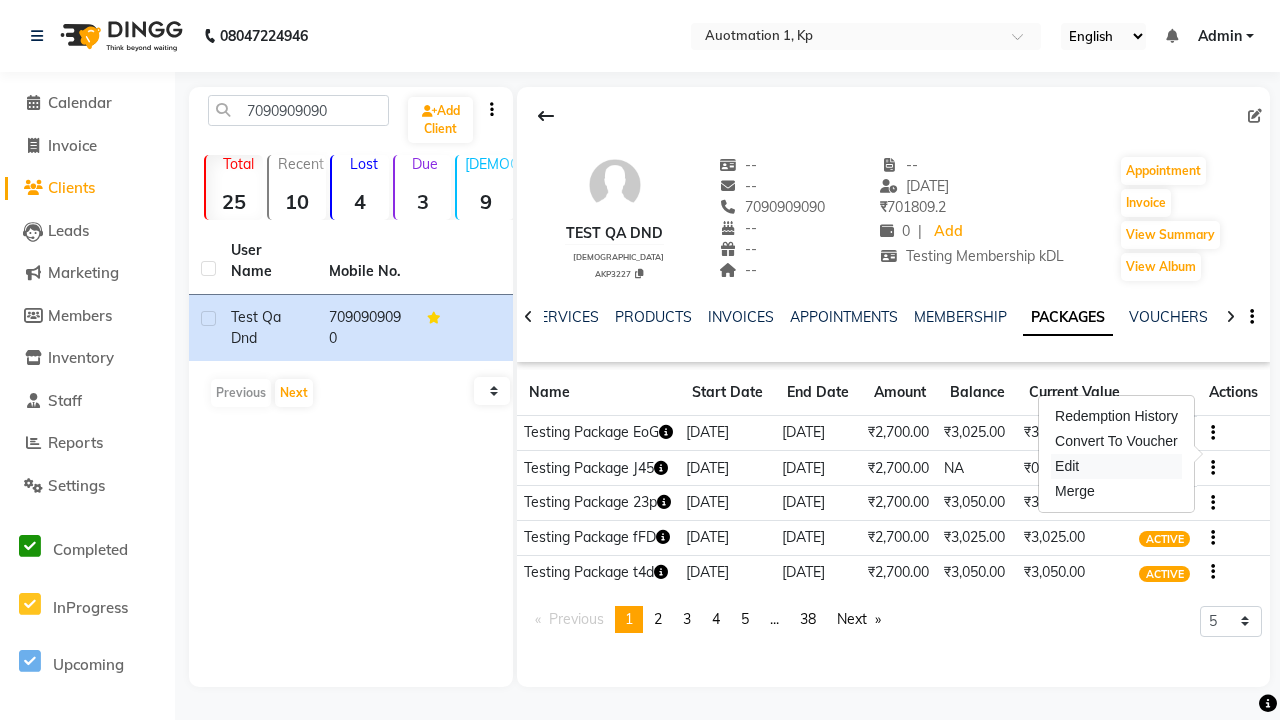 click on "Edit" at bounding box center (1116, 466) 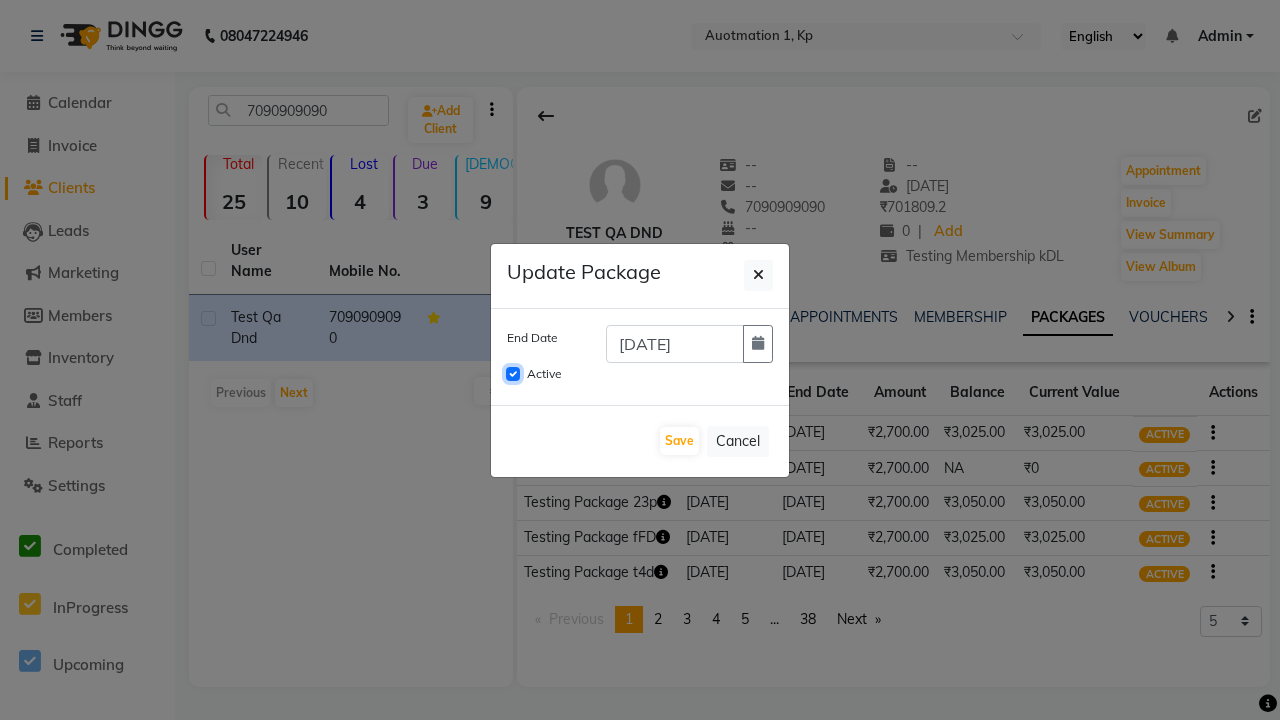 click on "Active" at bounding box center [513, 374] 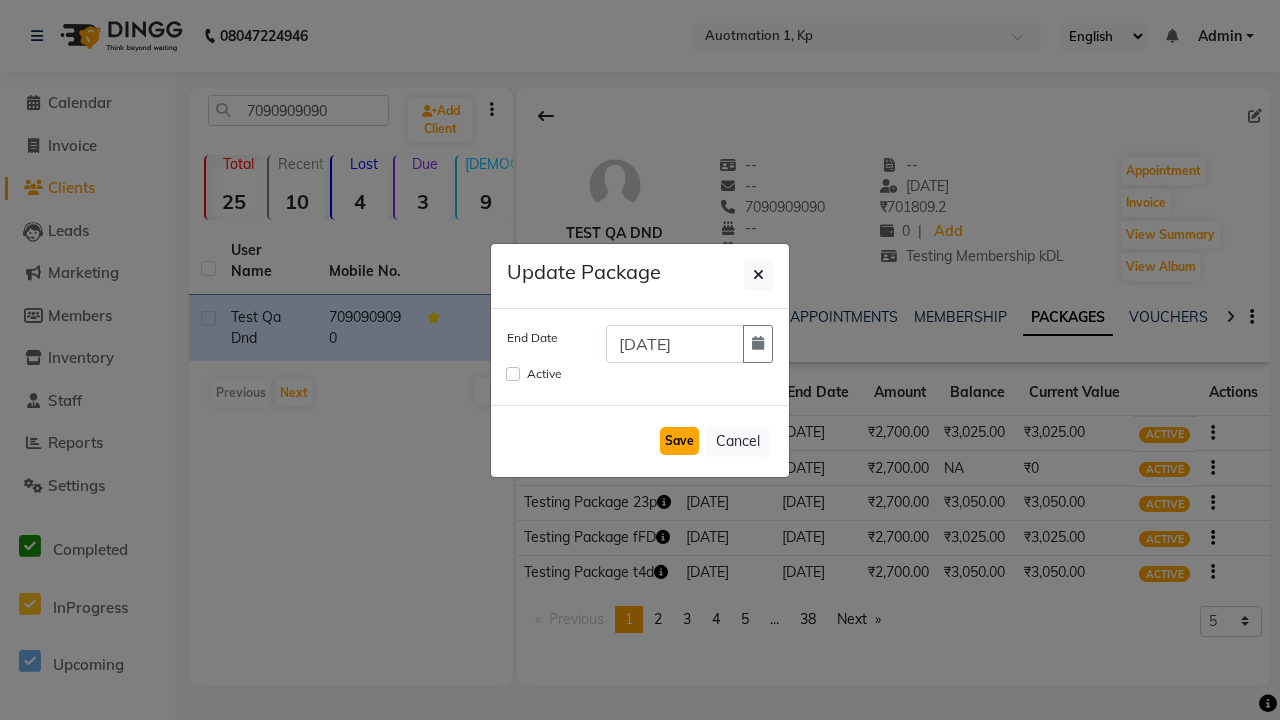click on "Save" 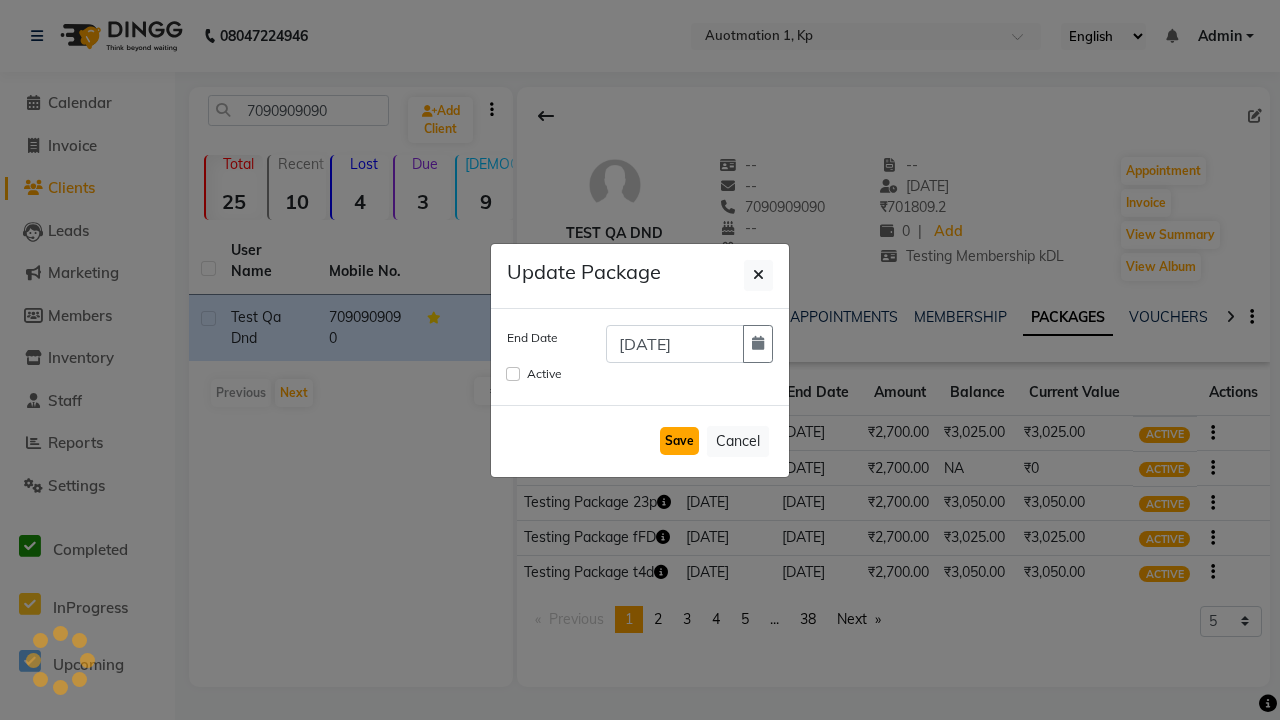 type 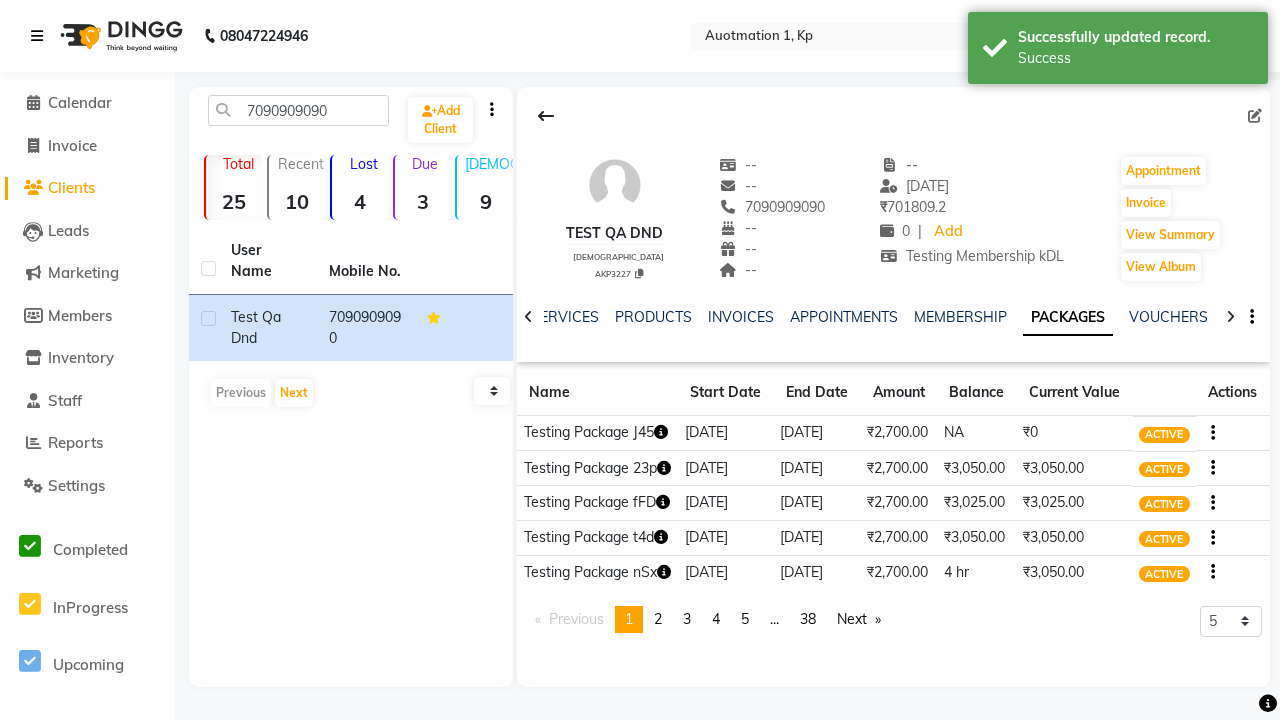 click on "Success" at bounding box center (1135, 58) 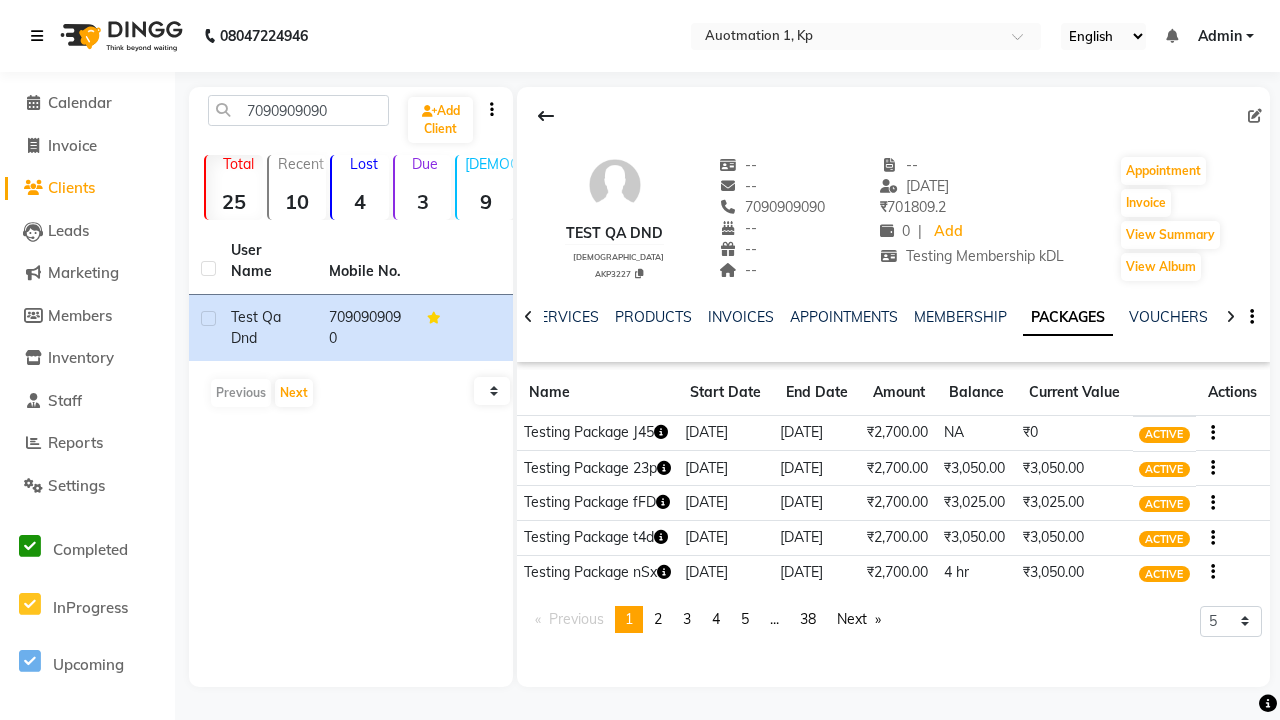 click at bounding box center (37, 36) 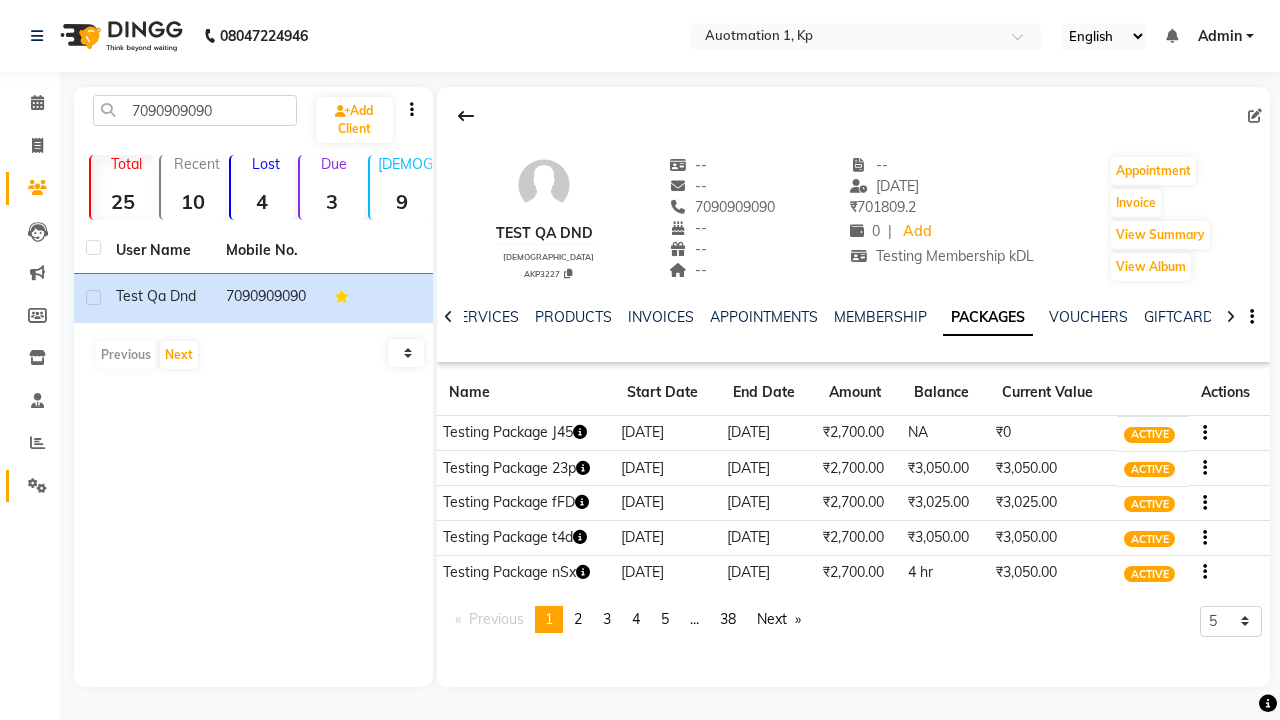 click 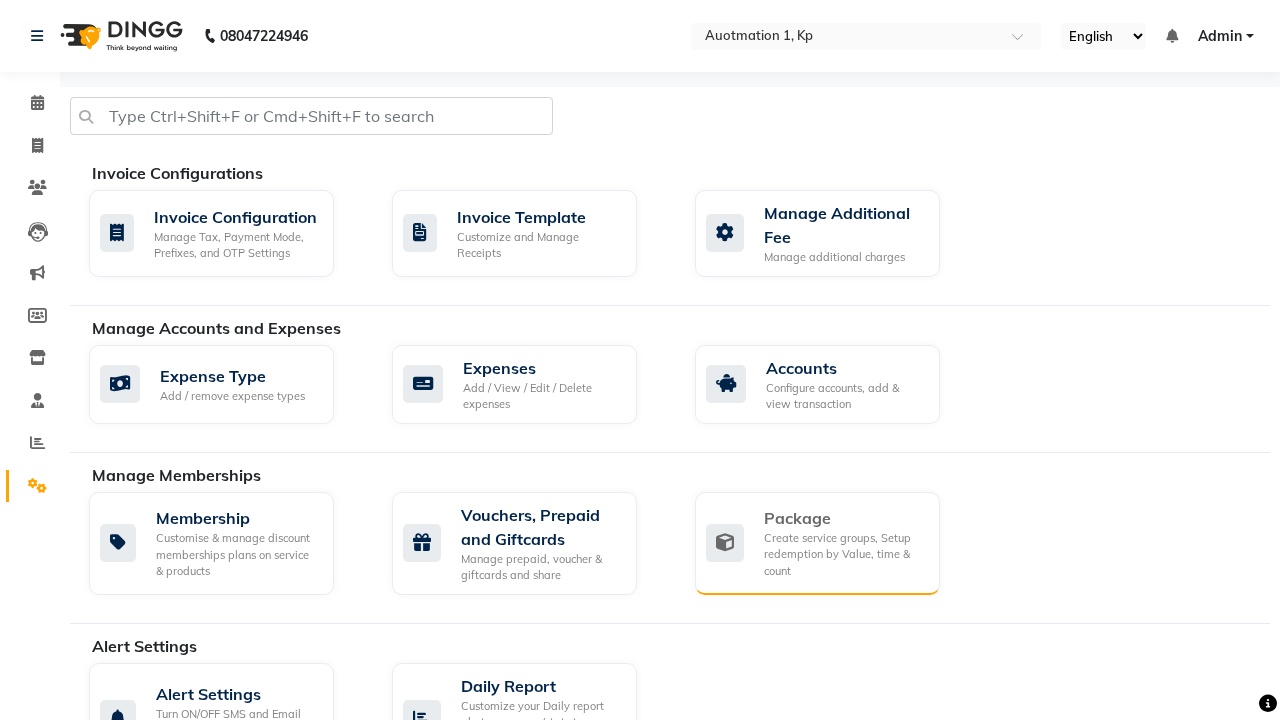 click on "Package" 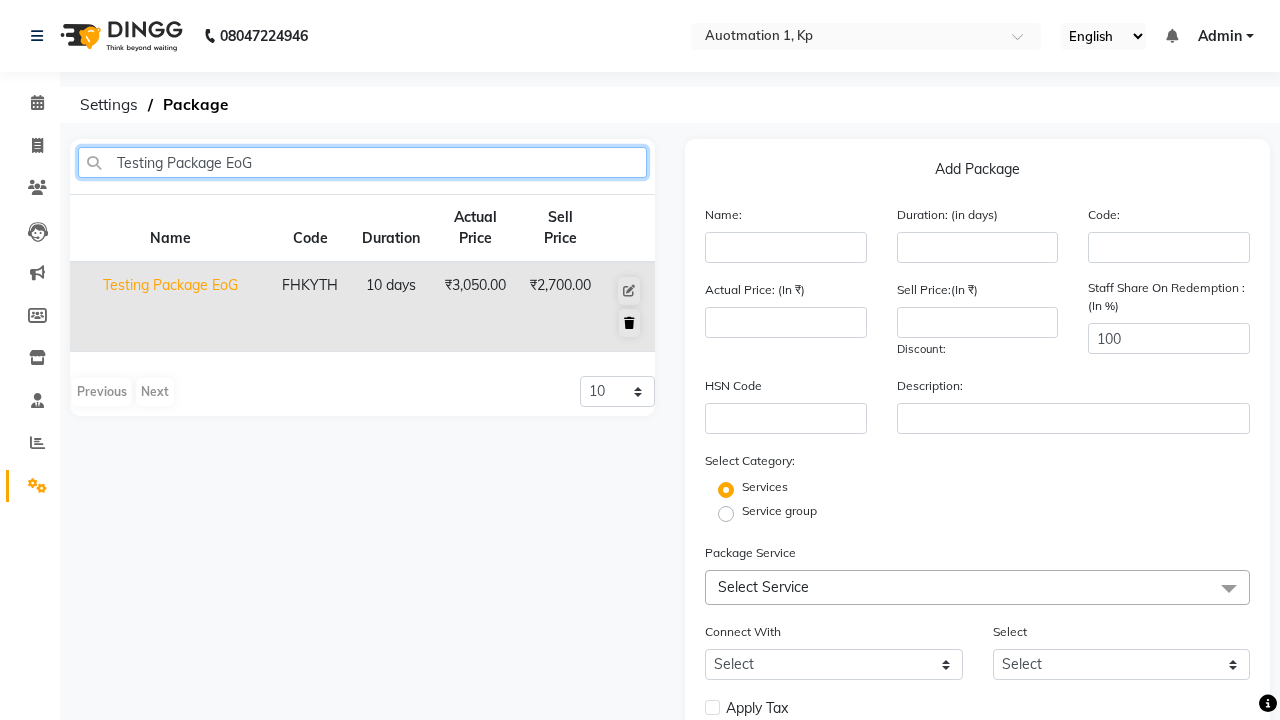 type on "Testing Package EoG" 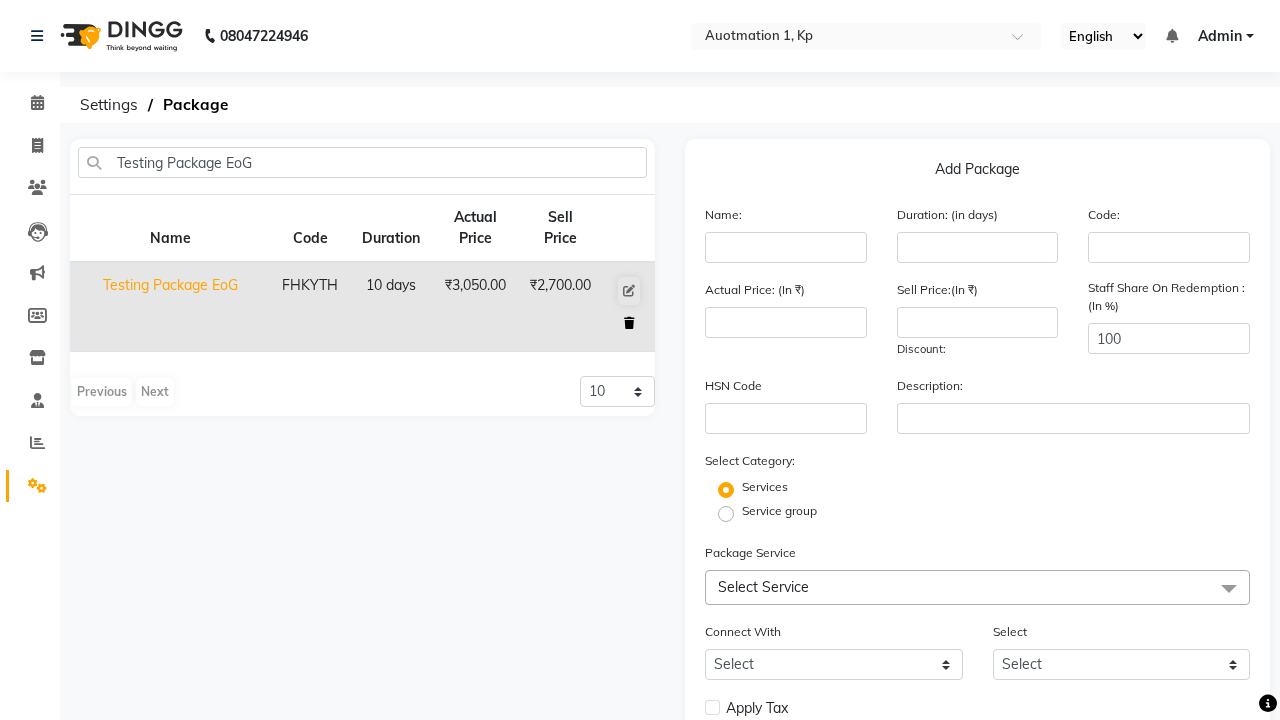 click 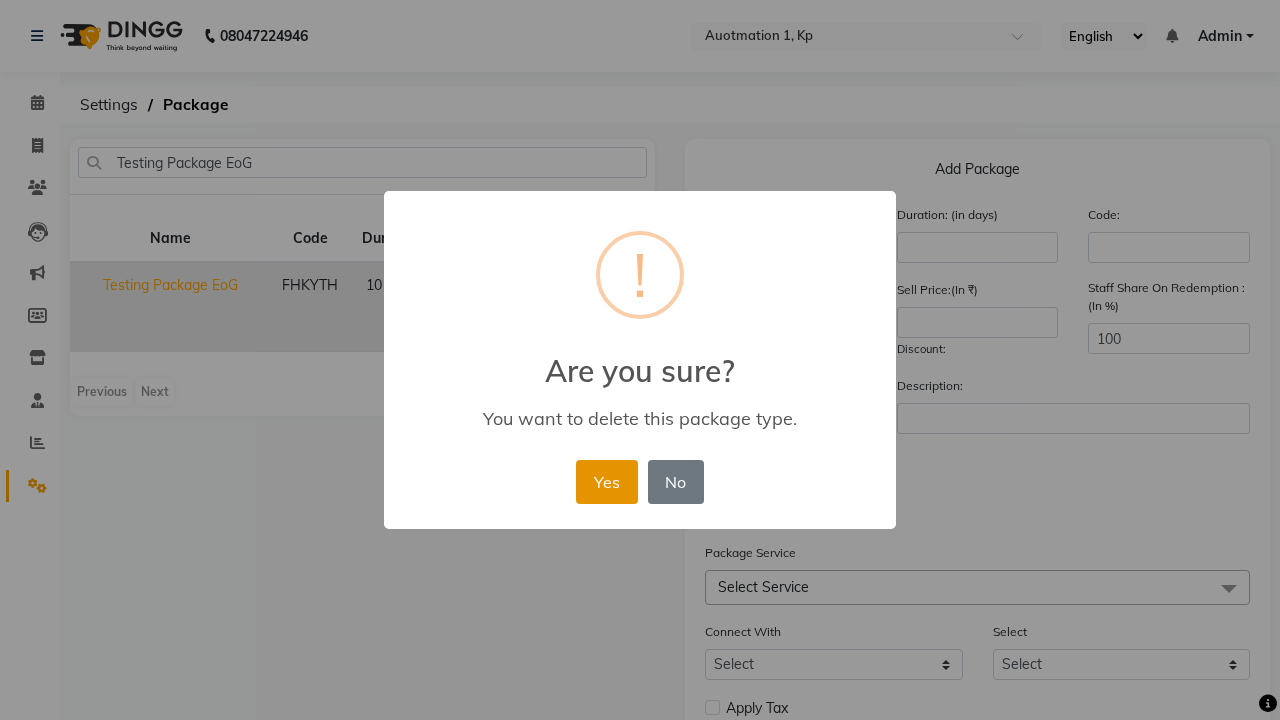 click on "Yes" at bounding box center [606, 482] 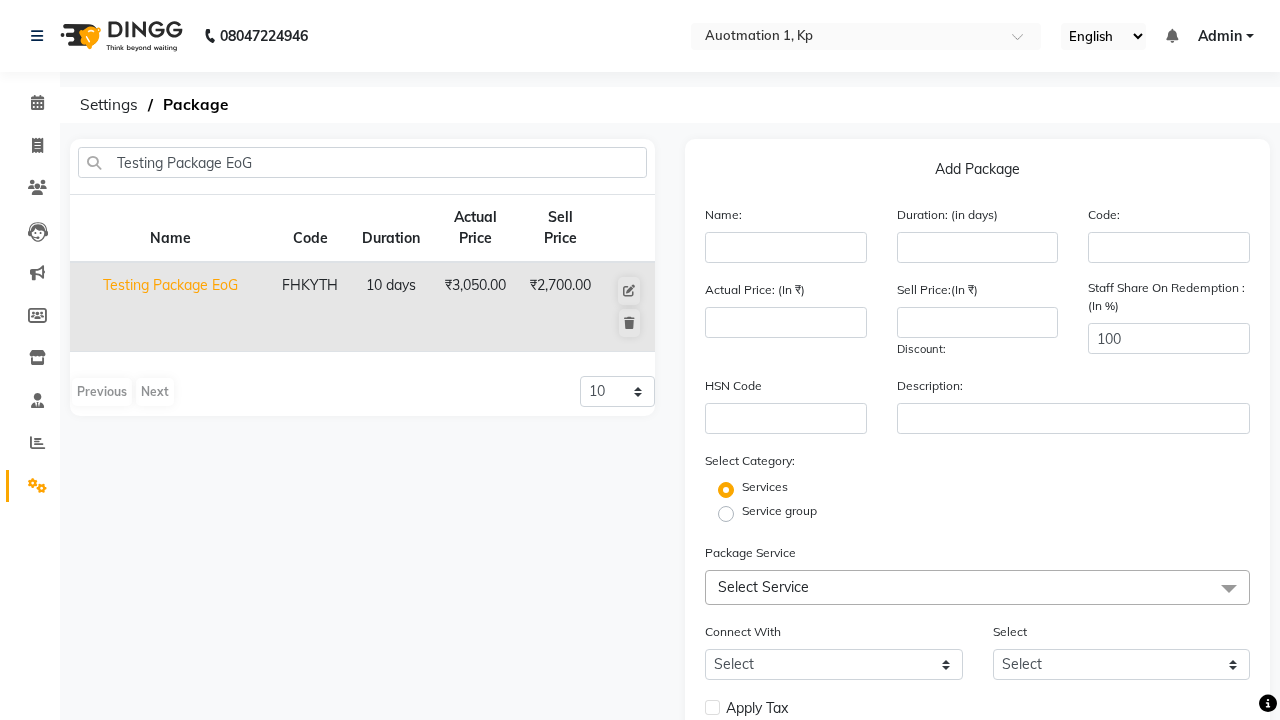 type 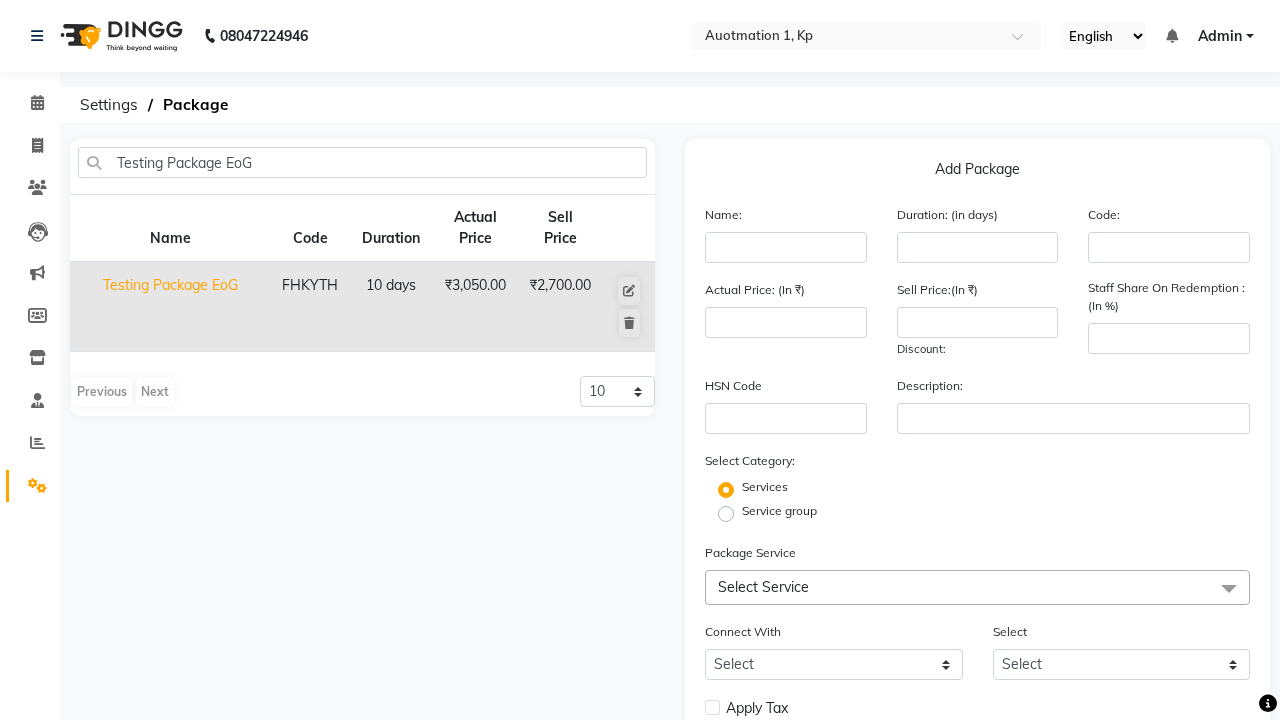 select 